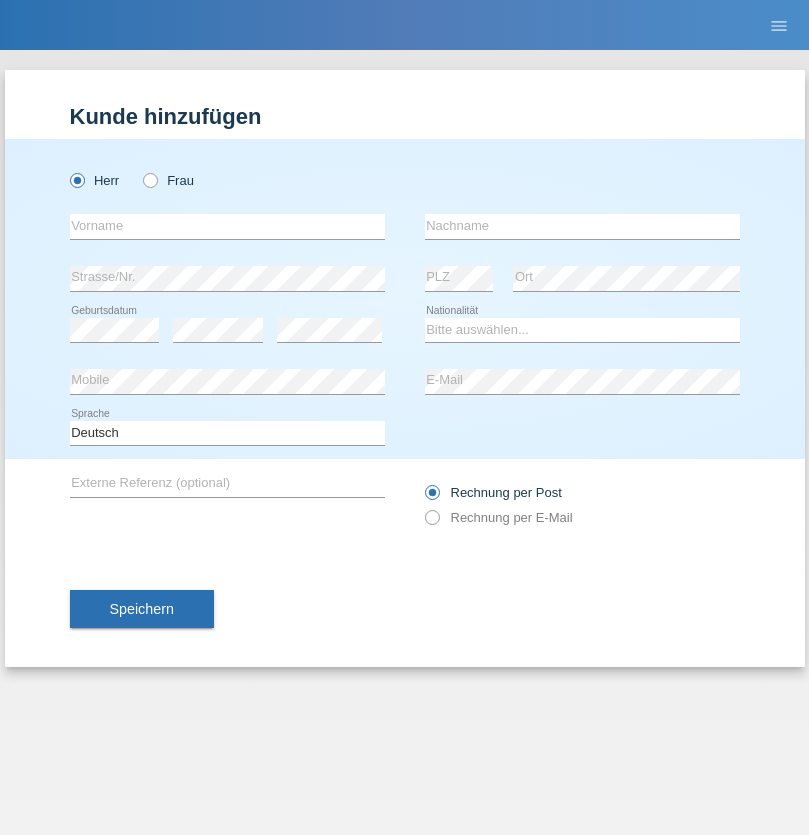 scroll, scrollTop: 0, scrollLeft: 0, axis: both 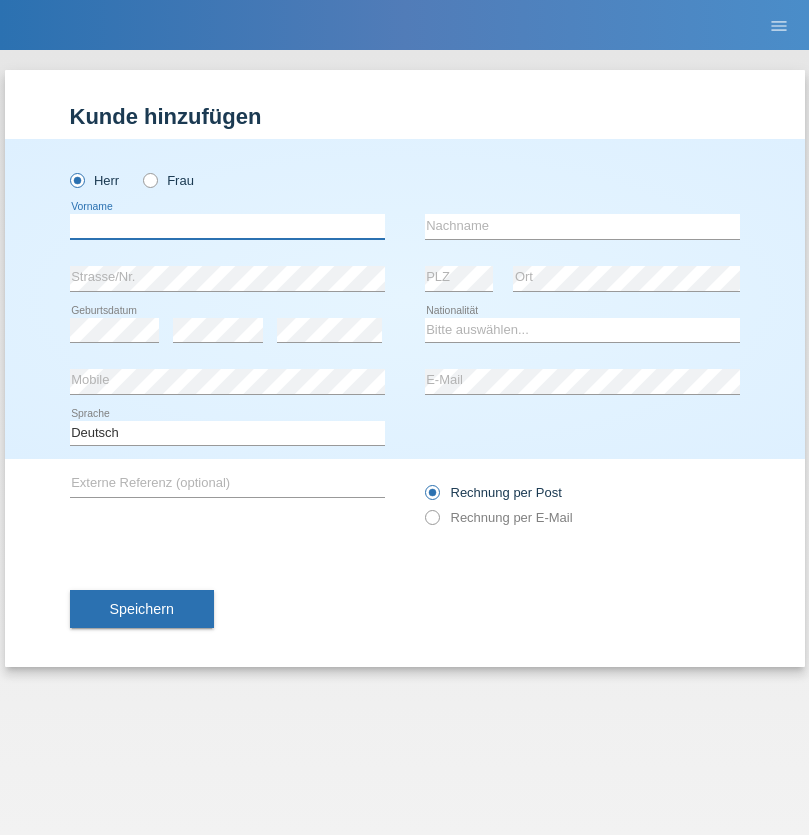 click at bounding box center (227, 226) 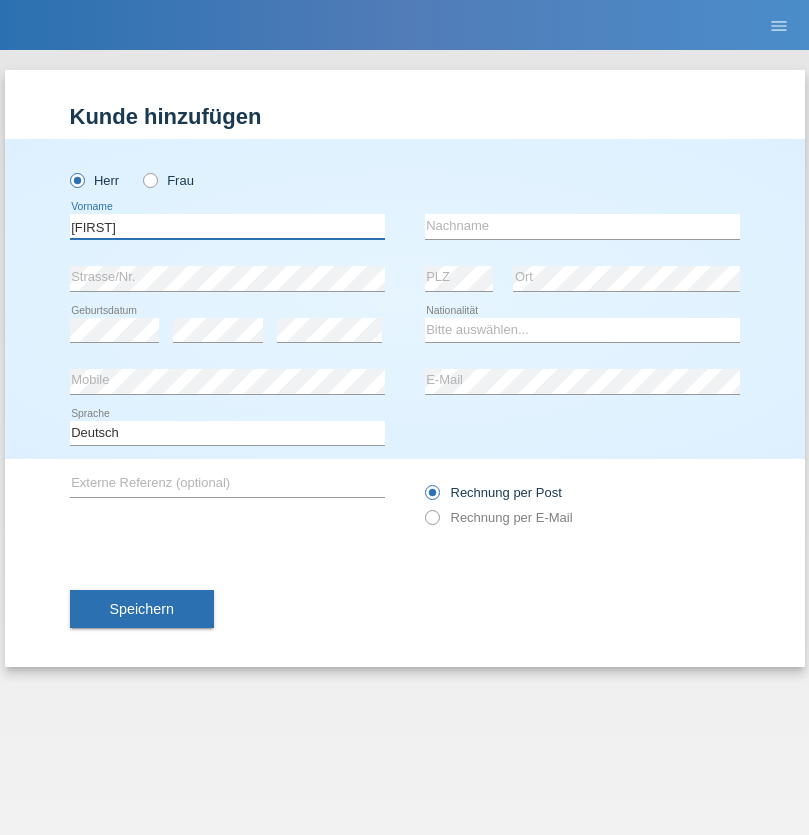 type on "[LAST]" 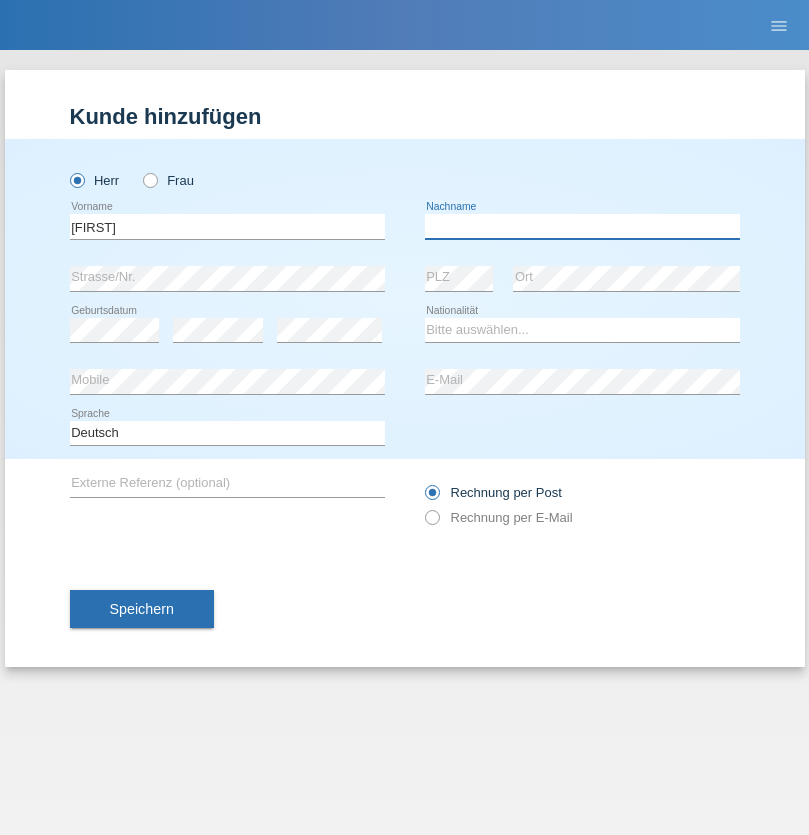 click at bounding box center [582, 226] 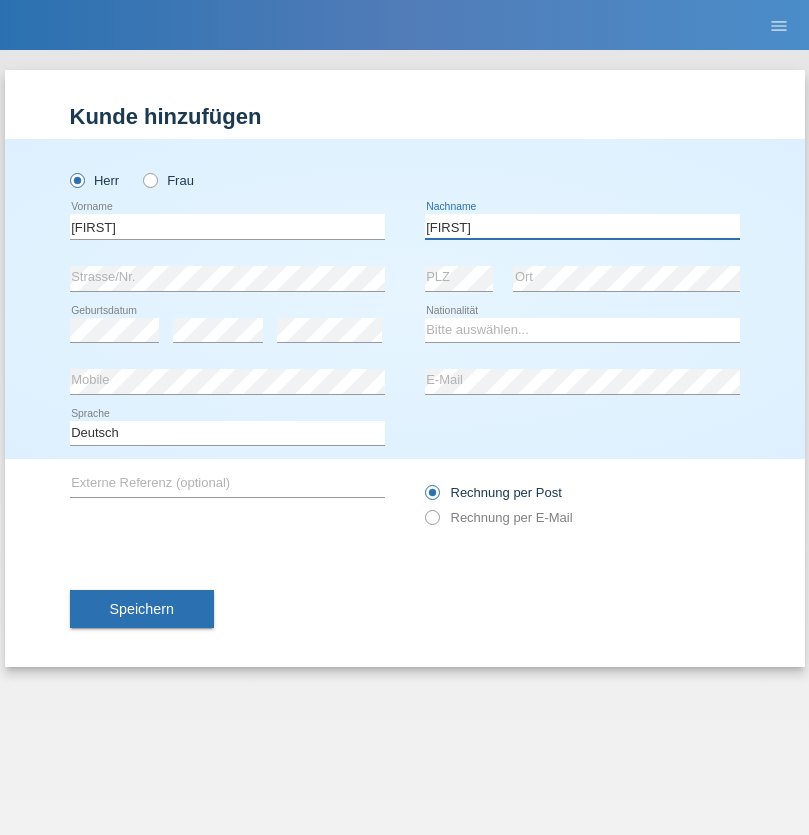 type on "[LAST]" 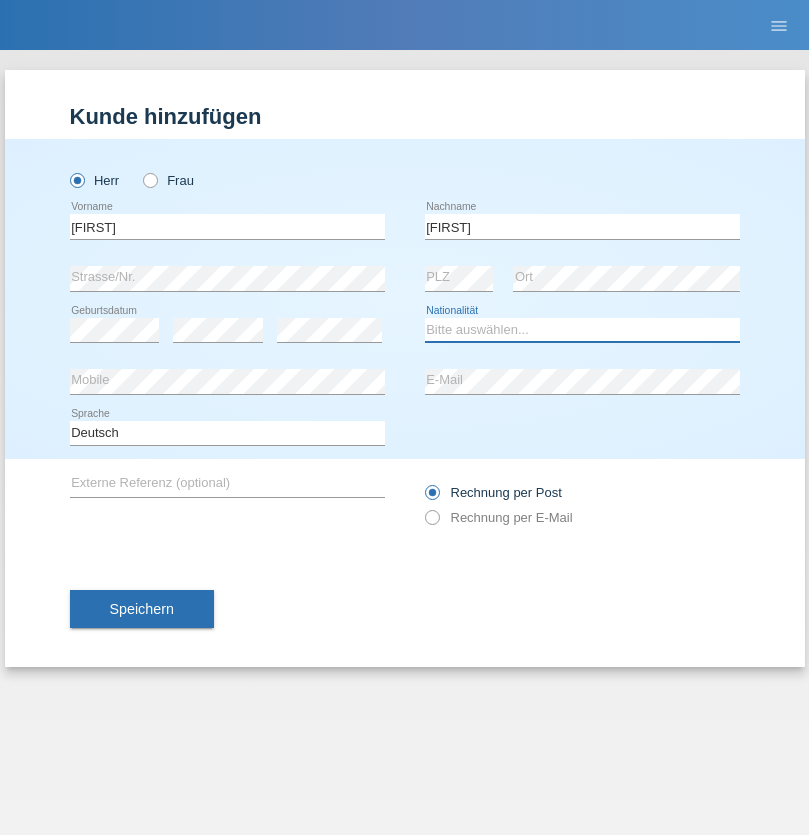 select on "DE" 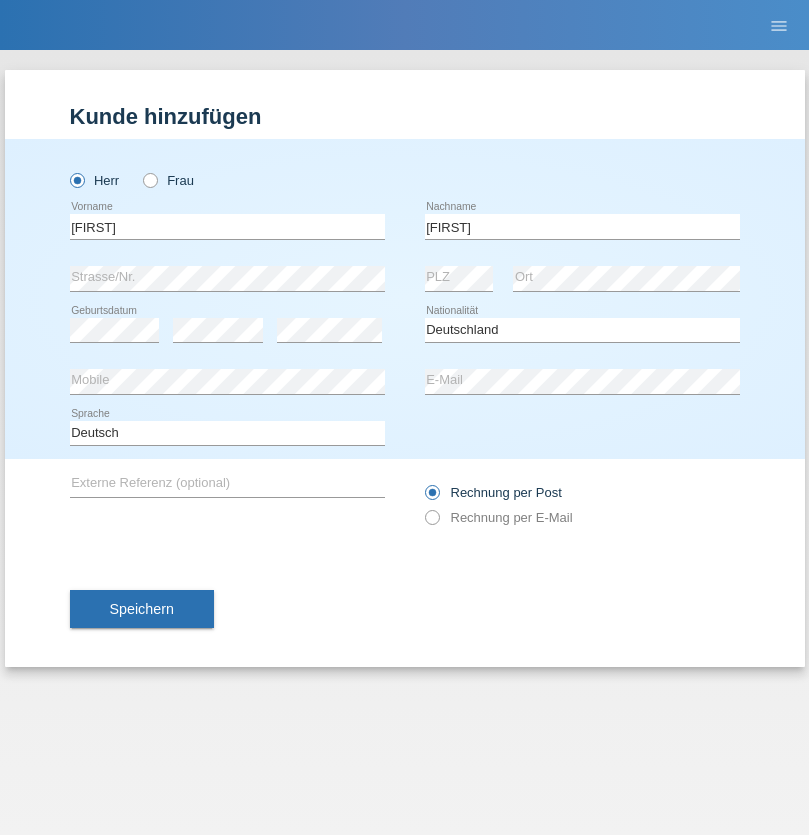 select on "C" 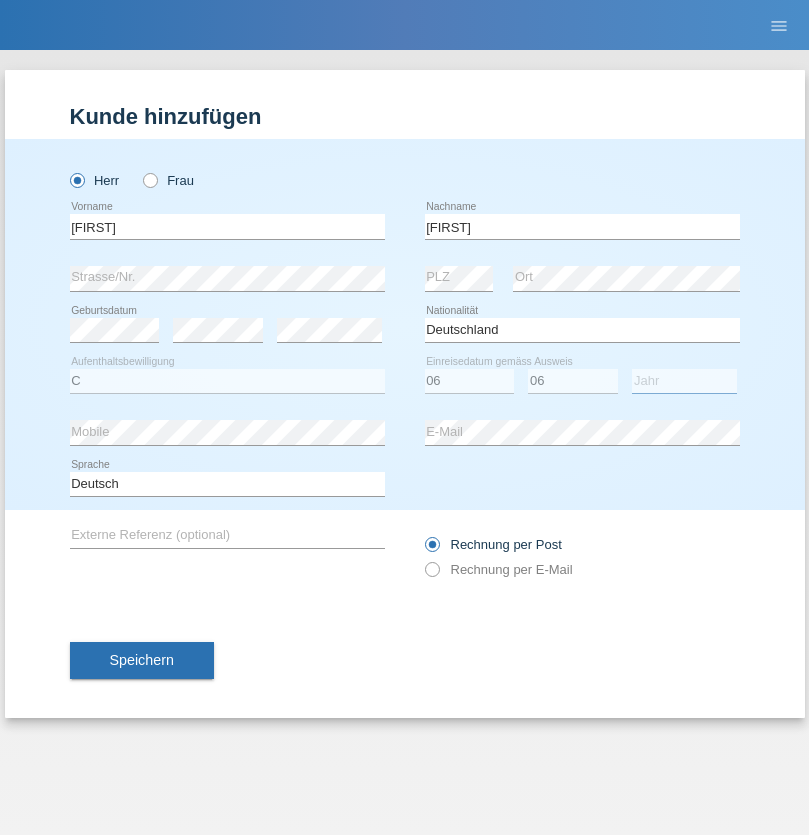 select on "2020" 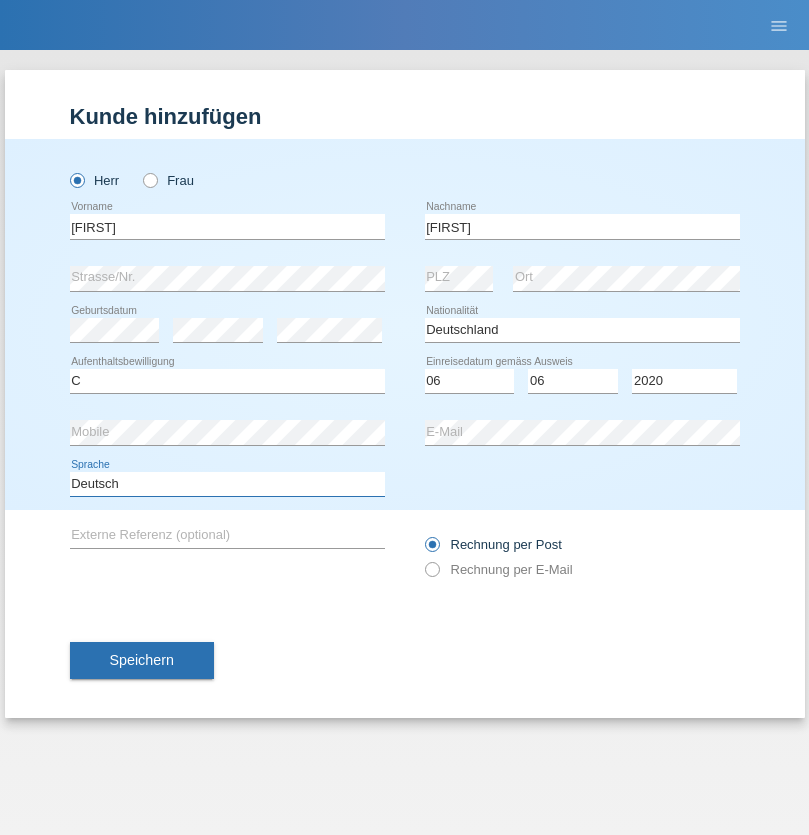 select on "en" 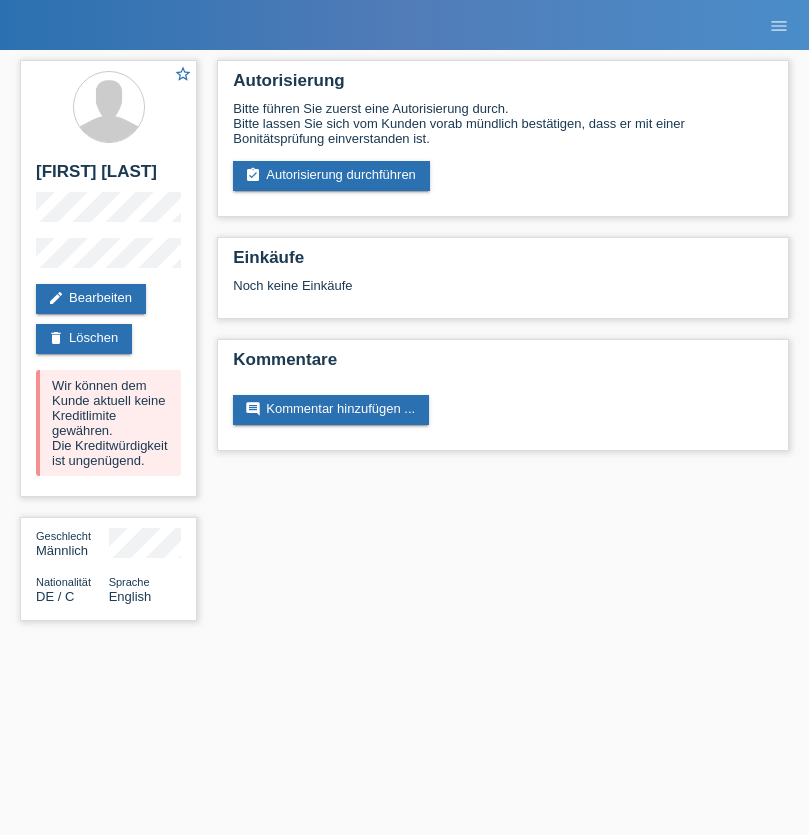 scroll, scrollTop: 0, scrollLeft: 0, axis: both 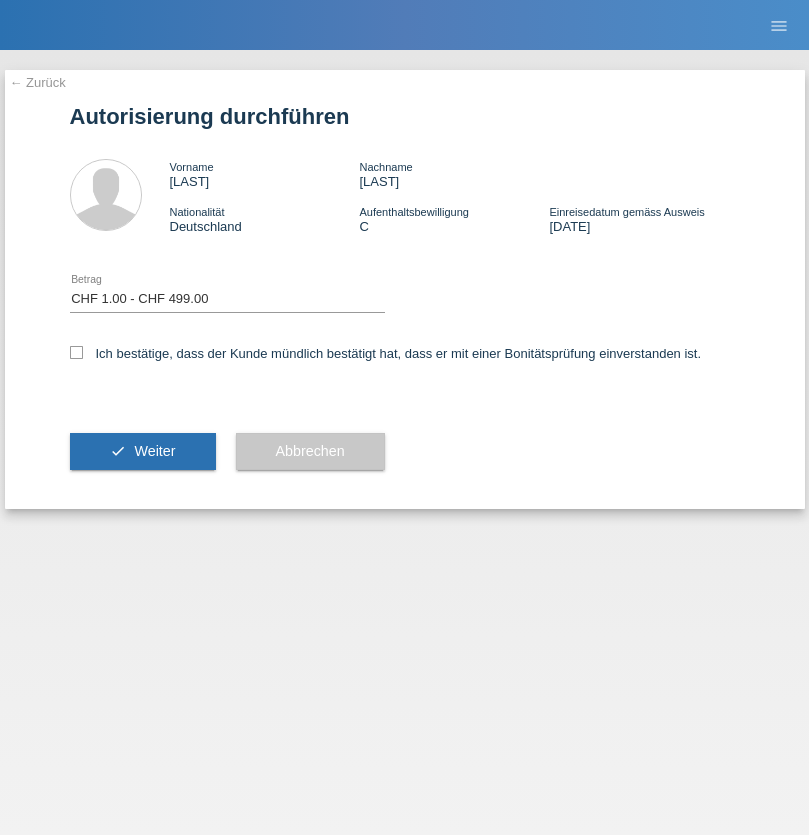 select on "1" 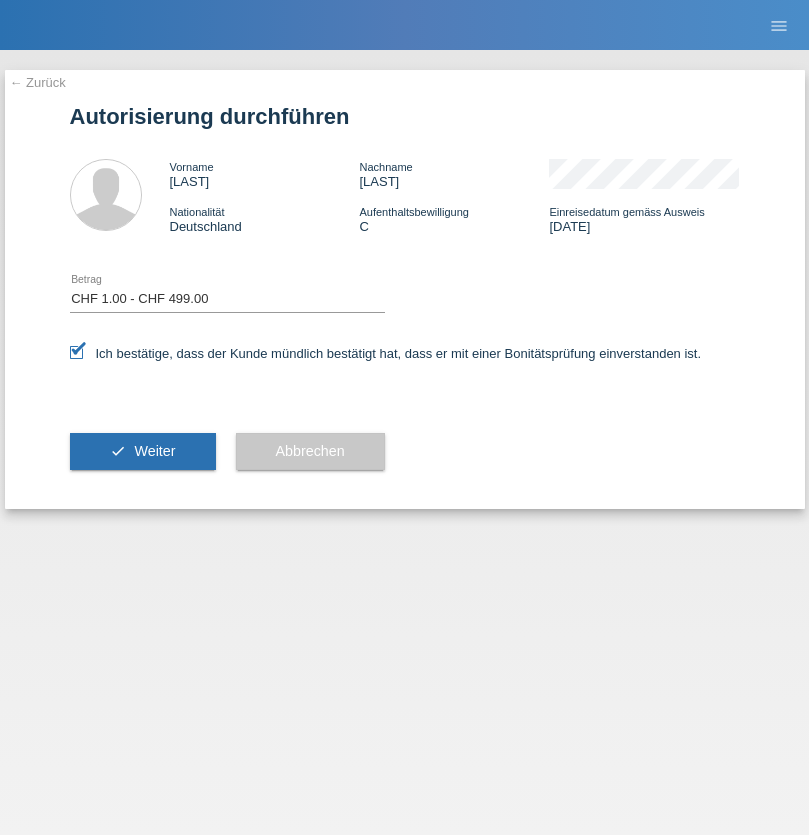 scroll, scrollTop: 0, scrollLeft: 0, axis: both 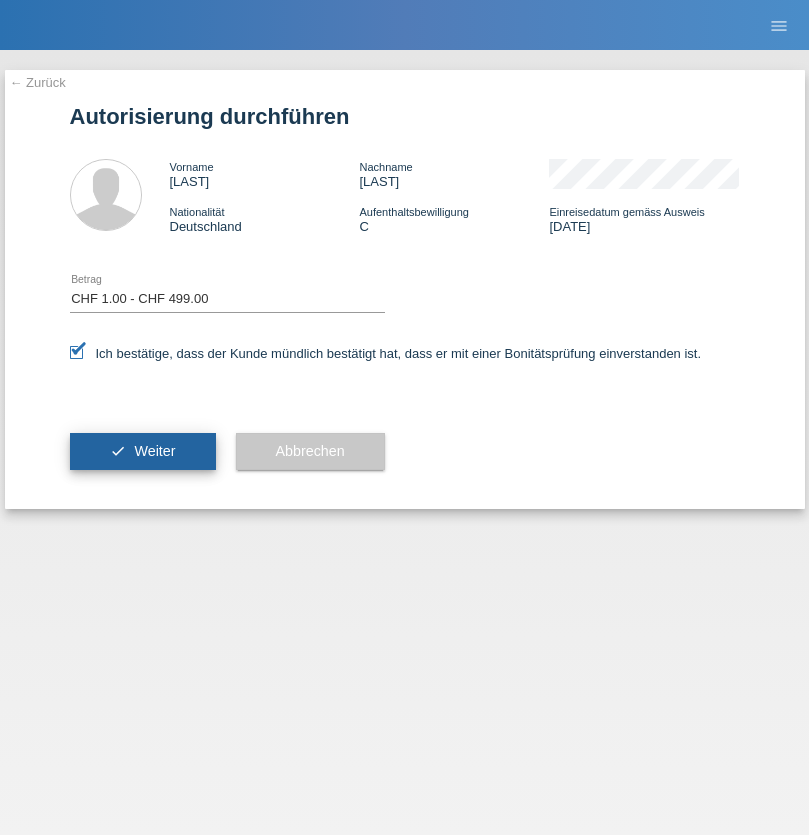 click on "Weiter" at bounding box center (154, 451) 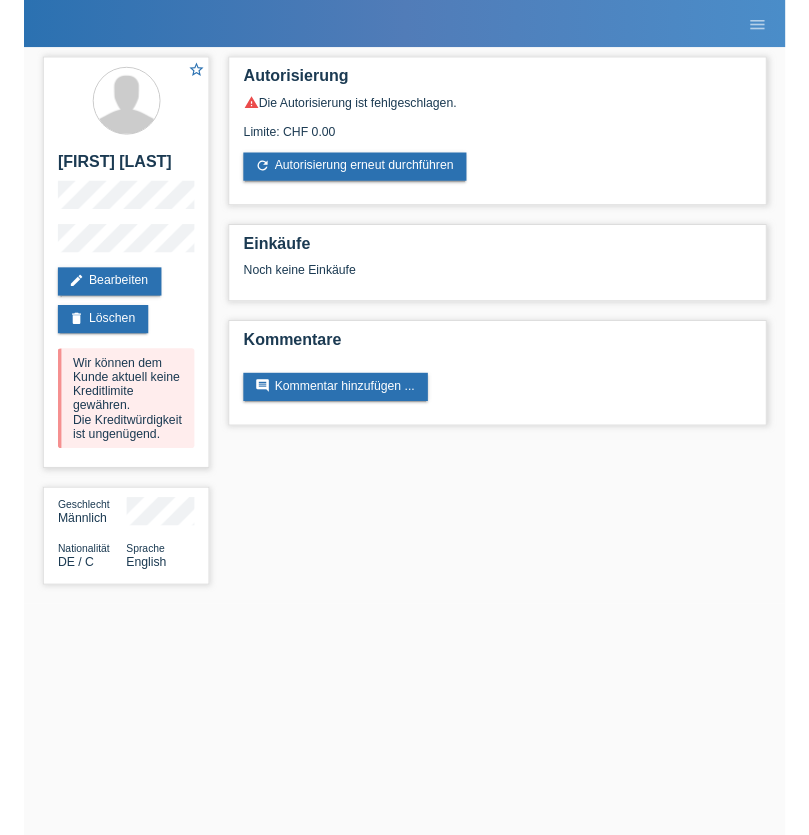 scroll, scrollTop: 0, scrollLeft: 0, axis: both 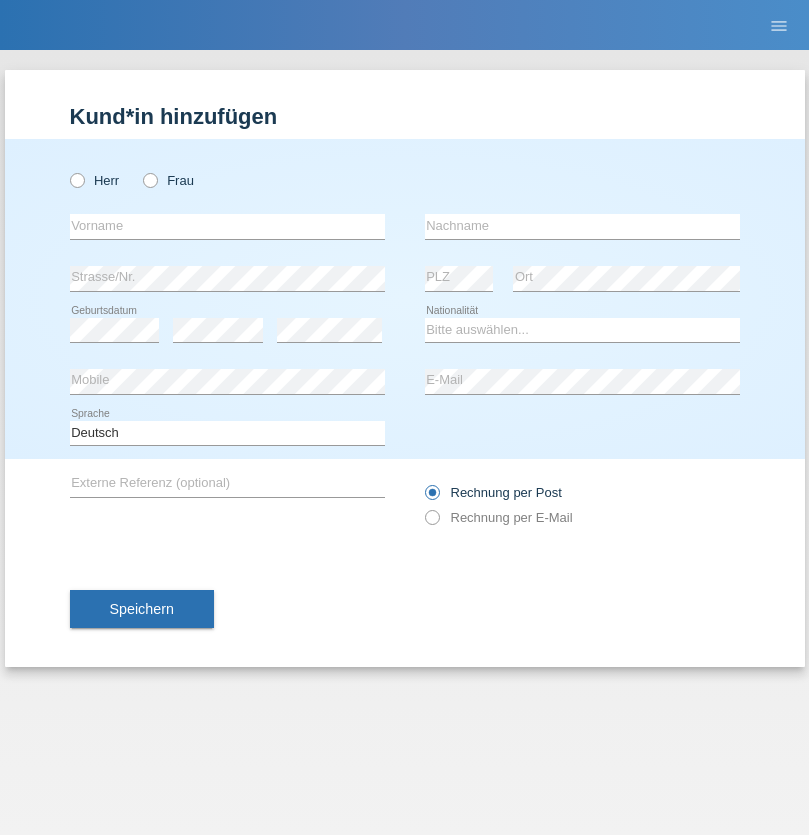 radio on "true" 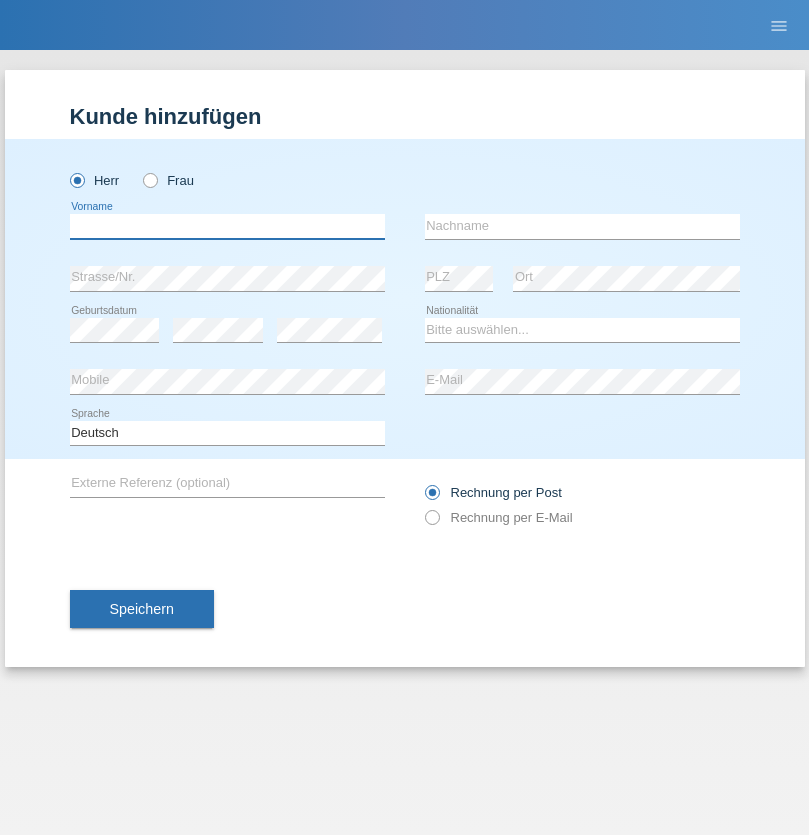 click at bounding box center (227, 226) 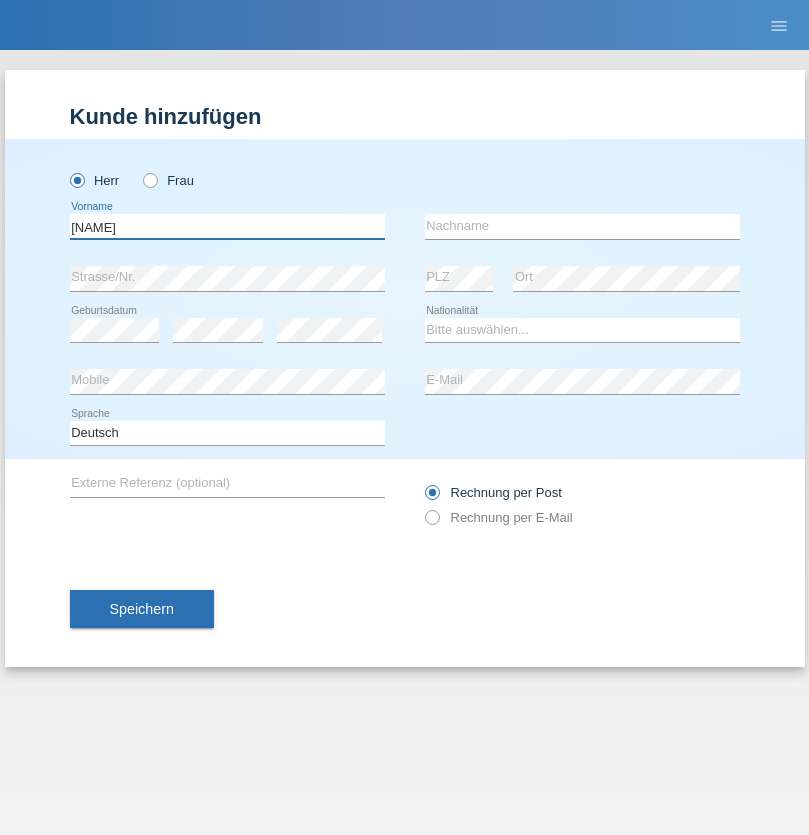 type on "Thomas" 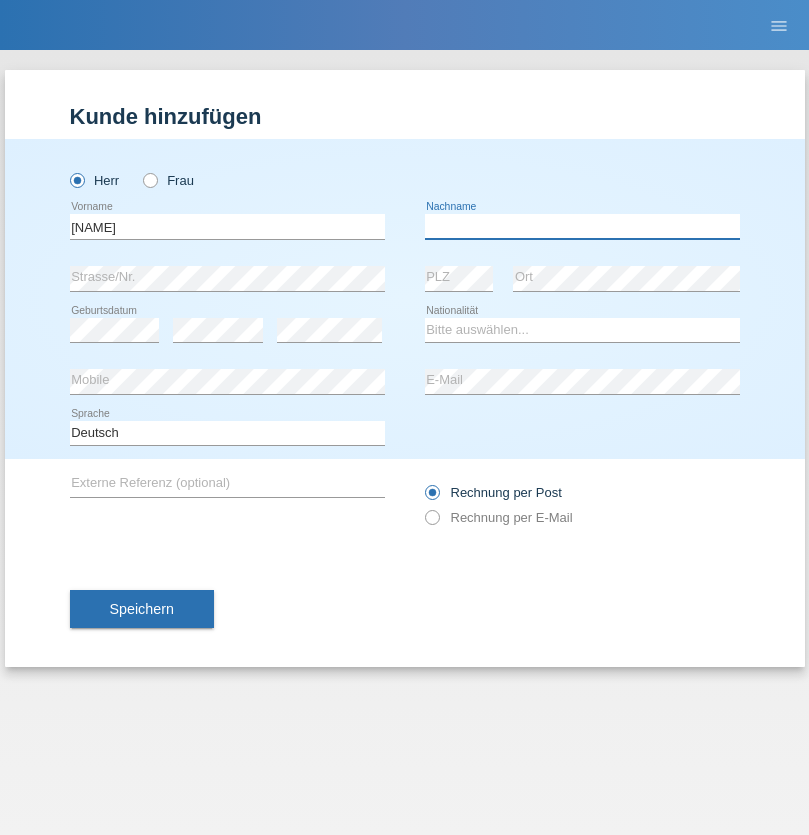 click at bounding box center [582, 226] 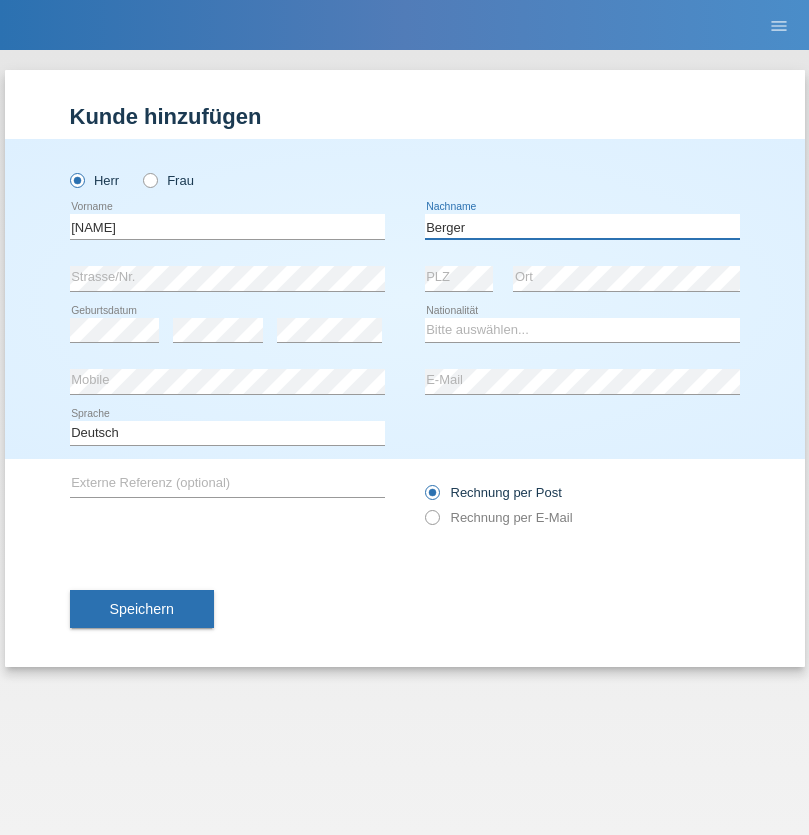 type on "Berger" 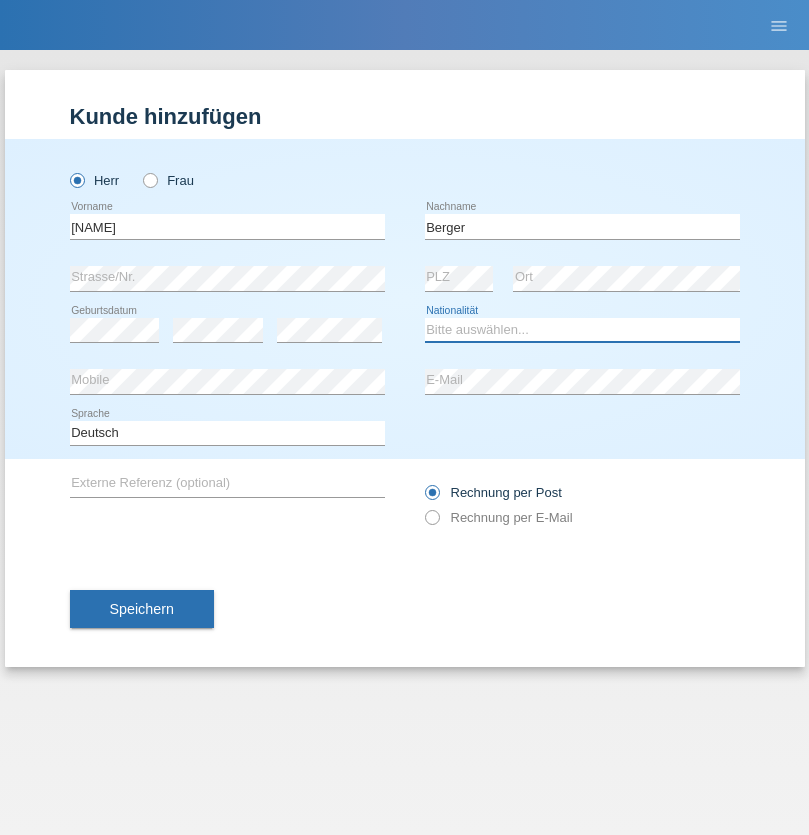 select on "CH" 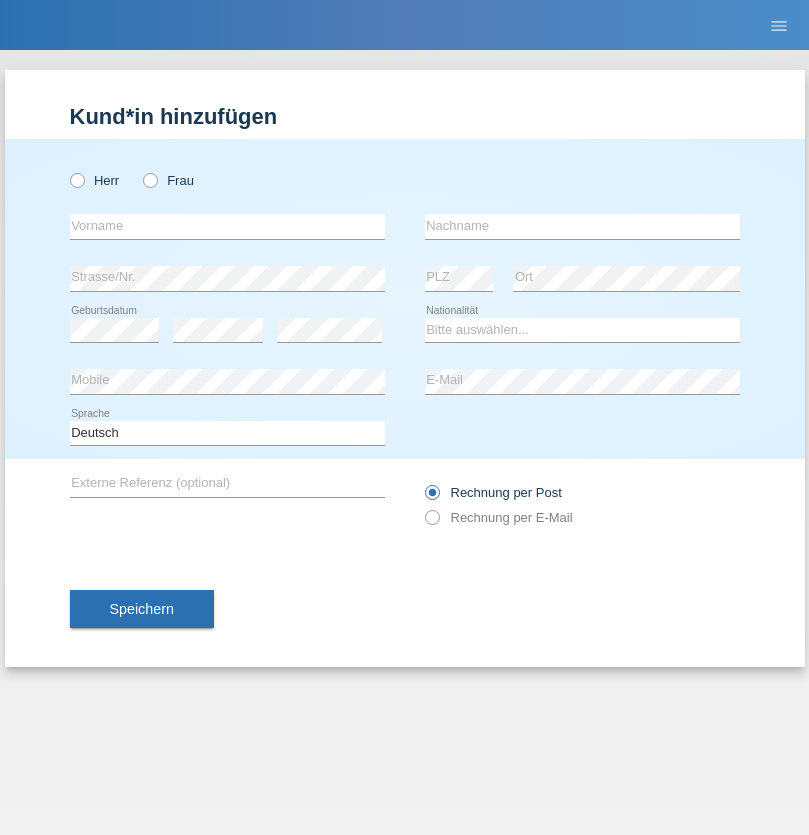 scroll, scrollTop: 0, scrollLeft: 0, axis: both 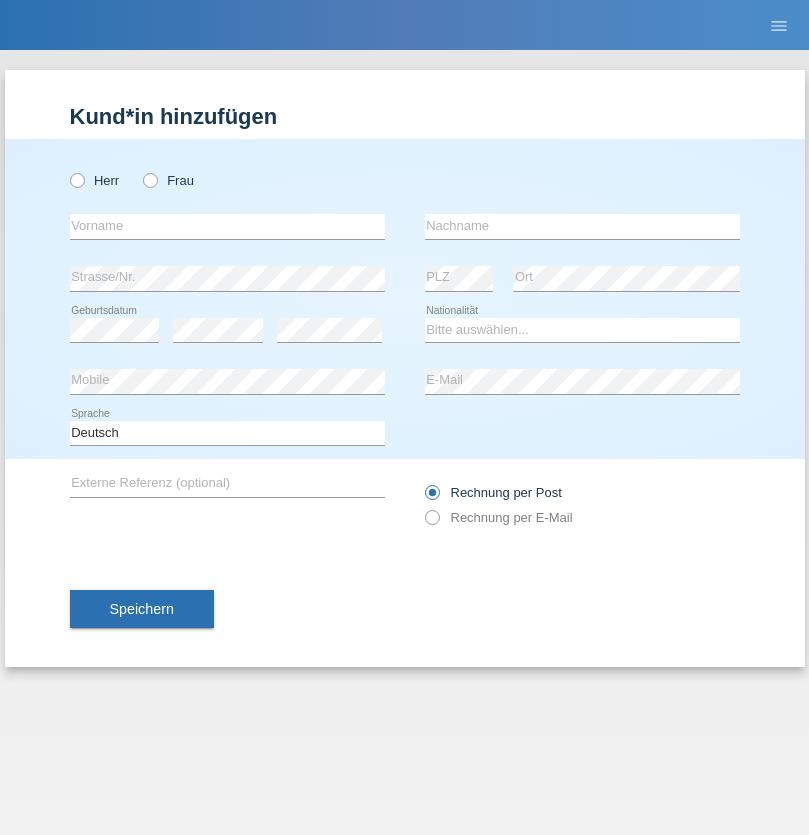 radio on "true" 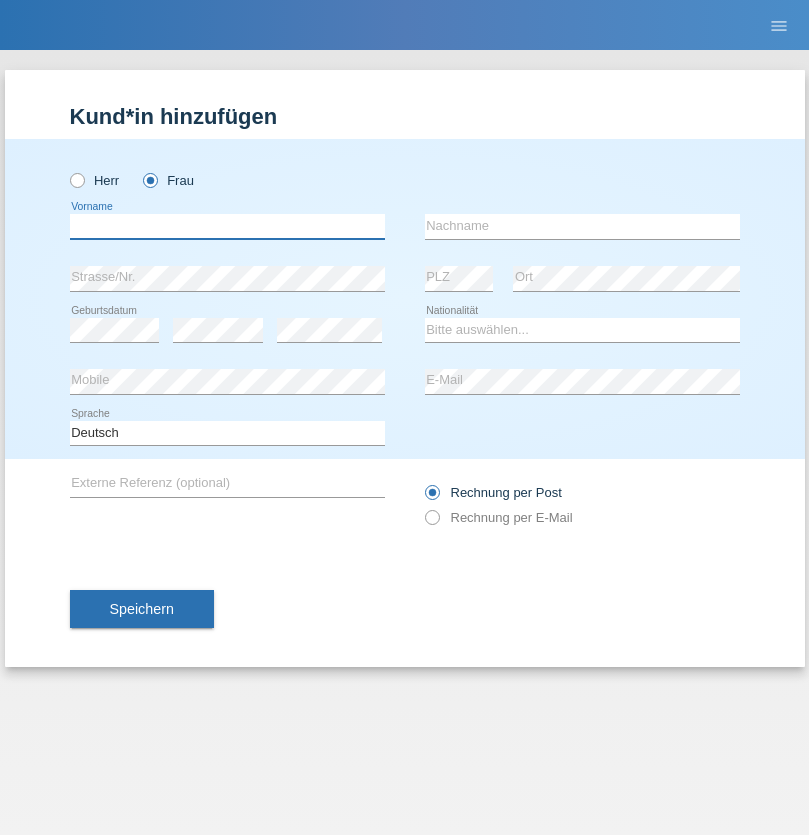 click at bounding box center [227, 226] 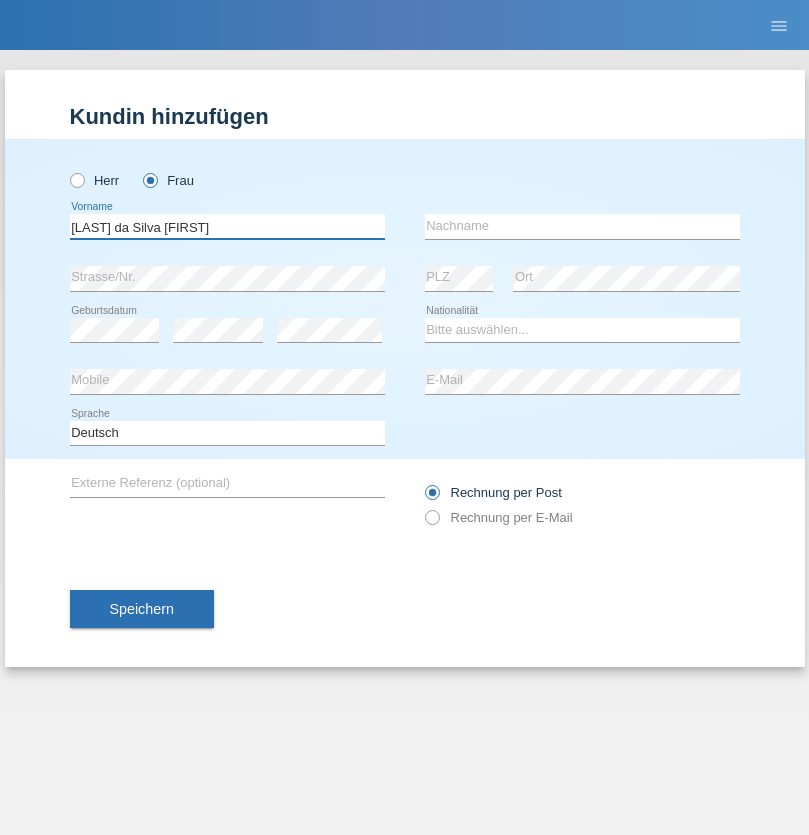 type on "Teixeira da Silva Moço" 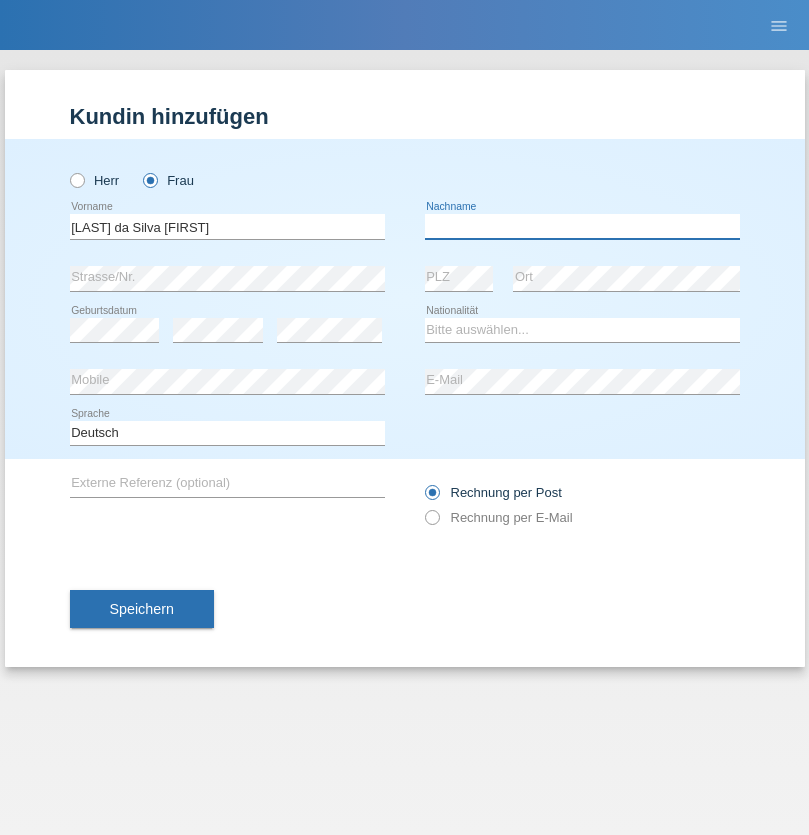 click at bounding box center (582, 226) 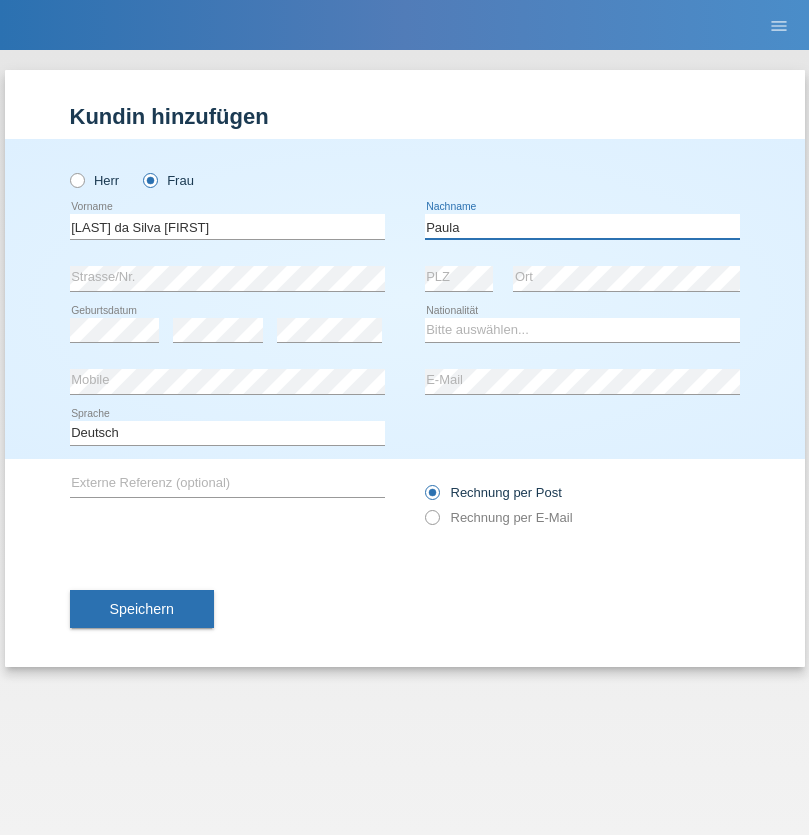 type on "Paula" 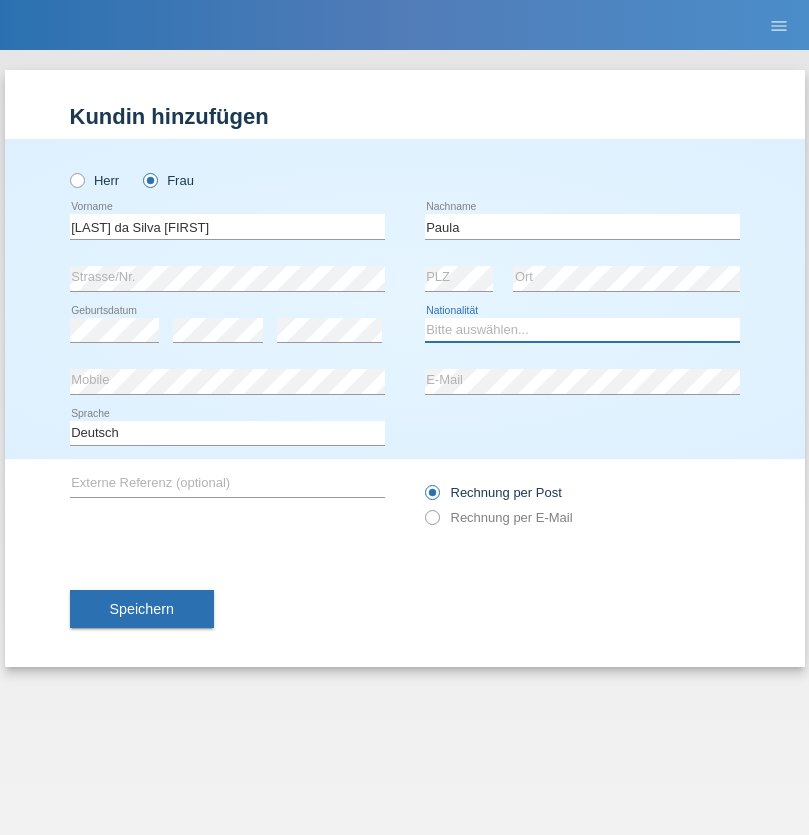 select on "PT" 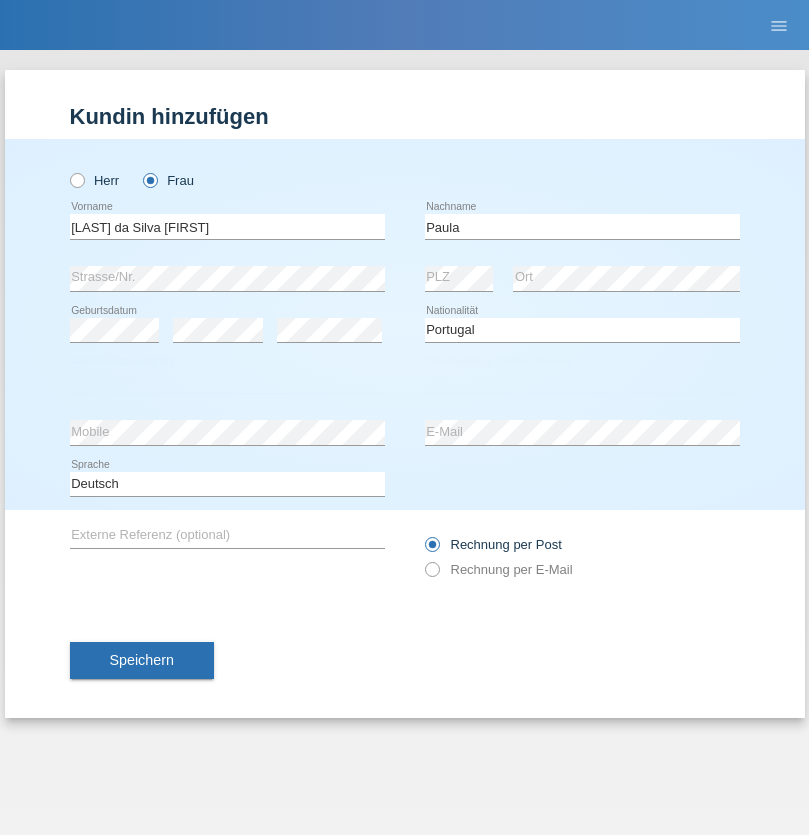 select on "C" 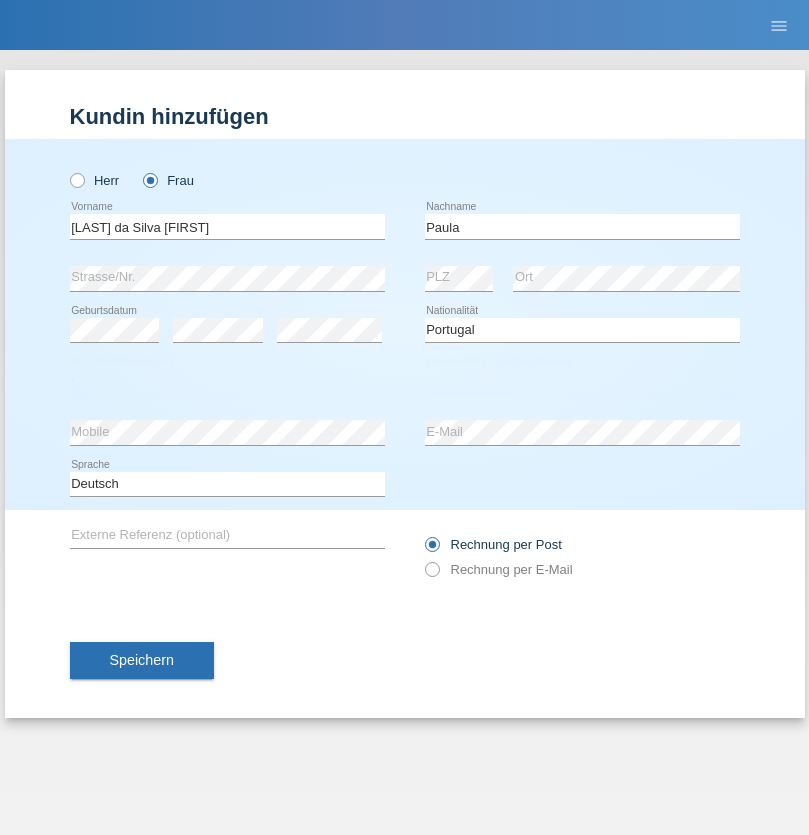 select on "28" 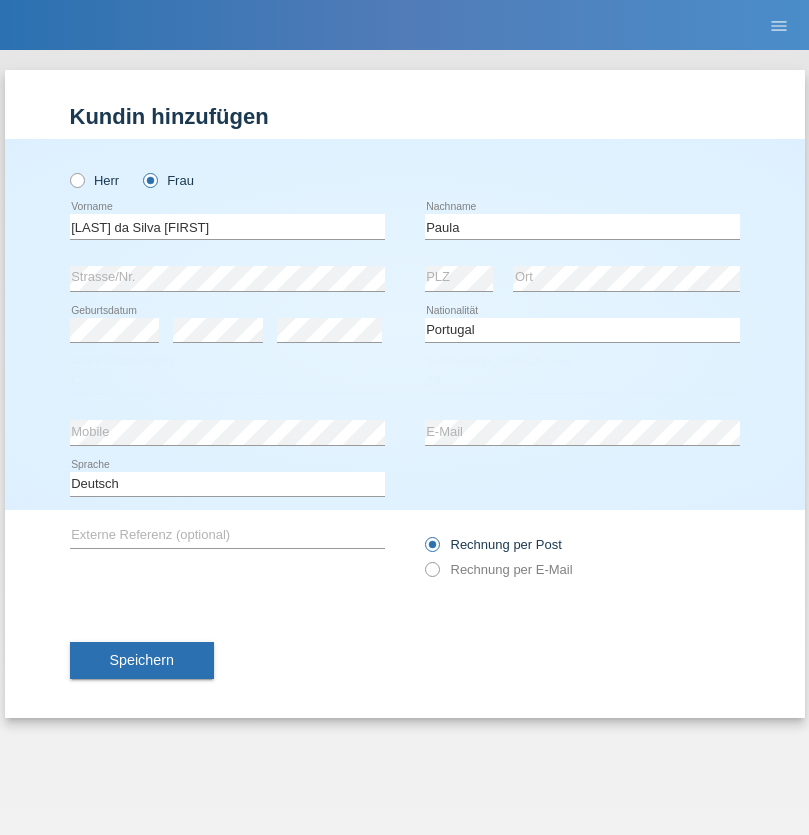 select on "03" 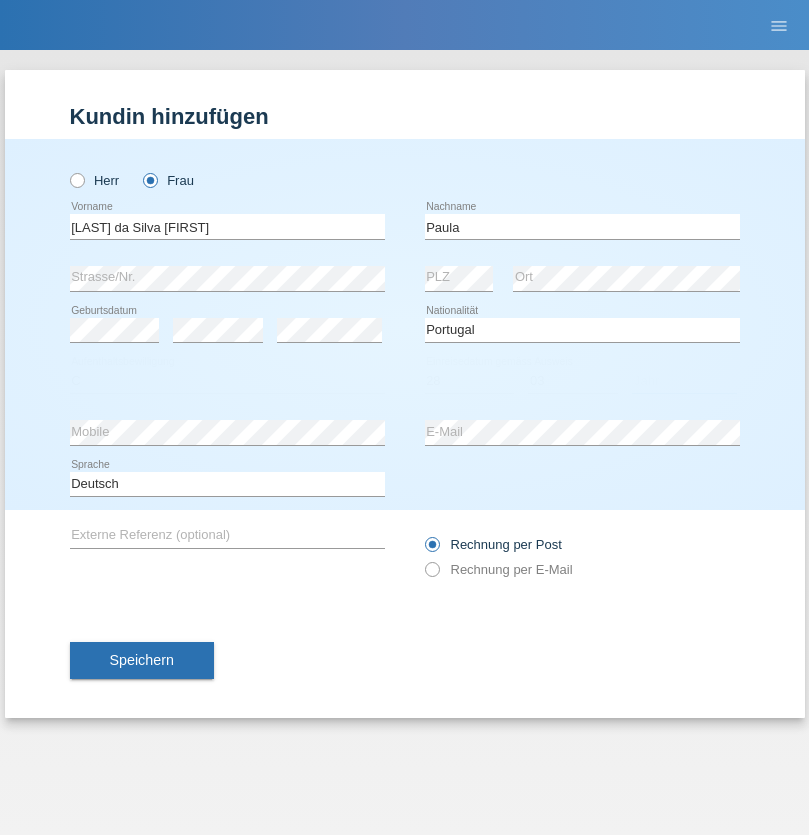 select on "2005" 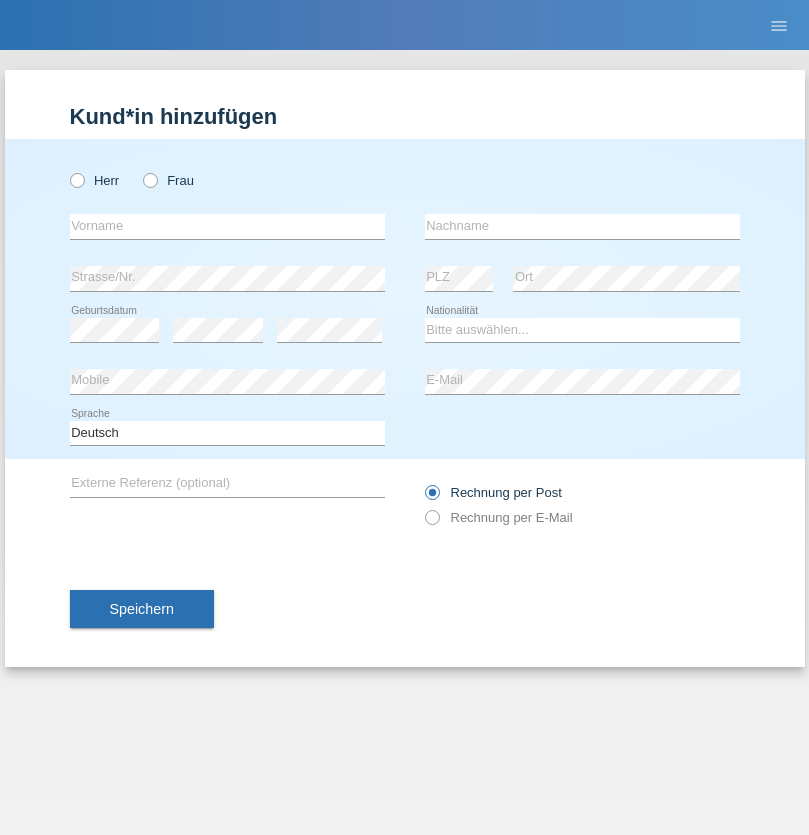scroll, scrollTop: 0, scrollLeft: 0, axis: both 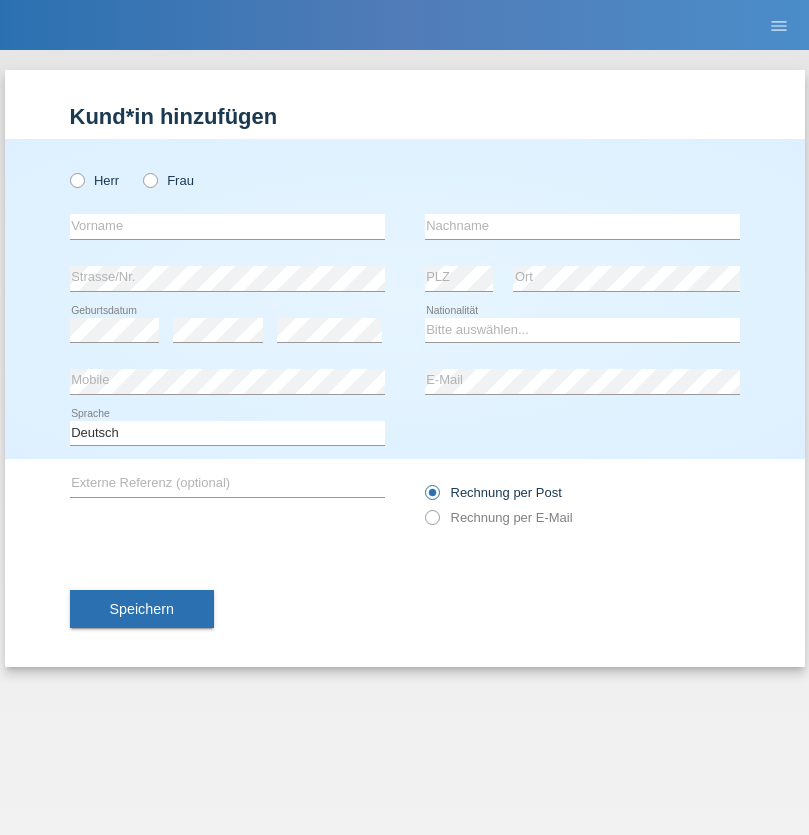 radio on "true" 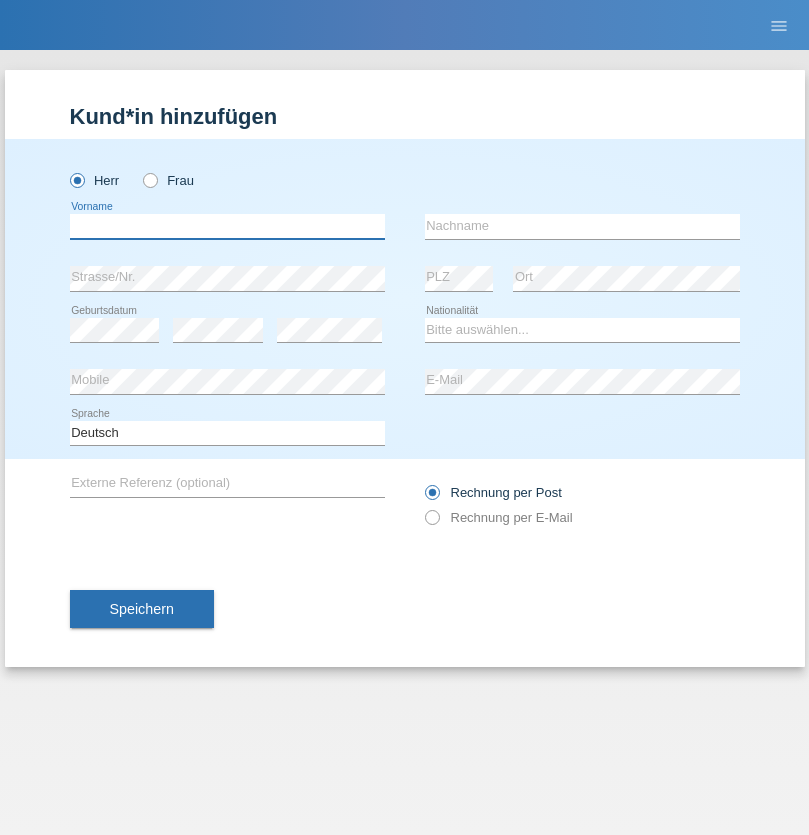 click at bounding box center [227, 226] 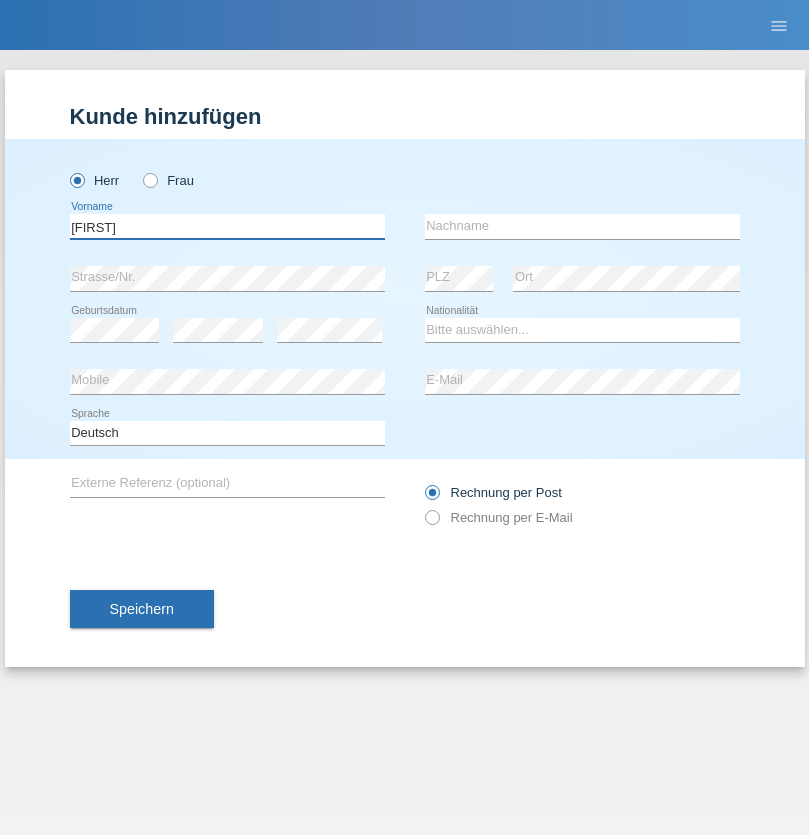 type on "[FIRST]" 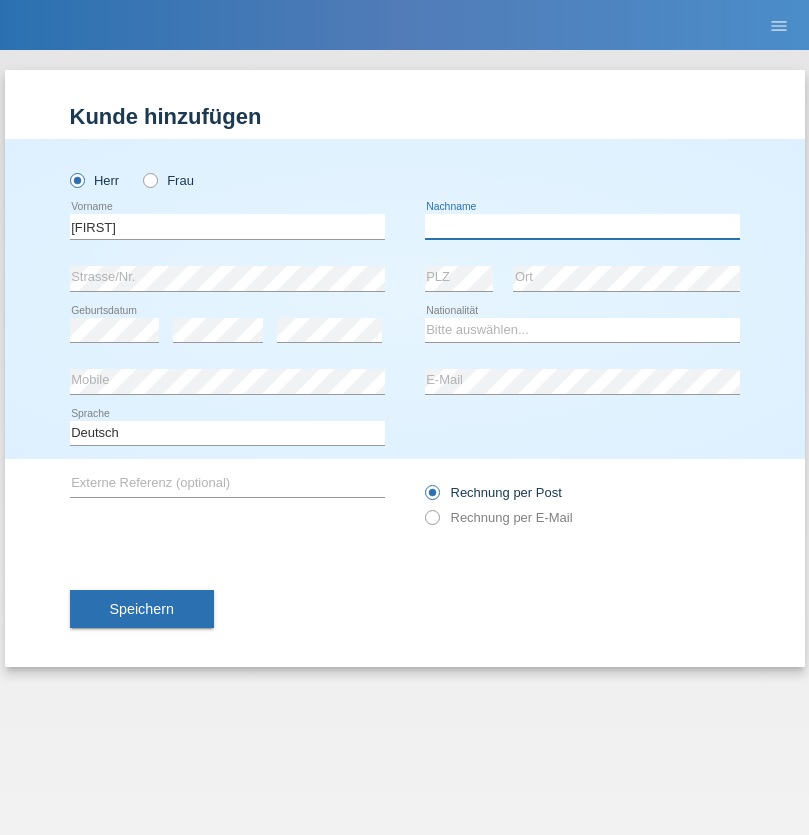 click at bounding box center (582, 226) 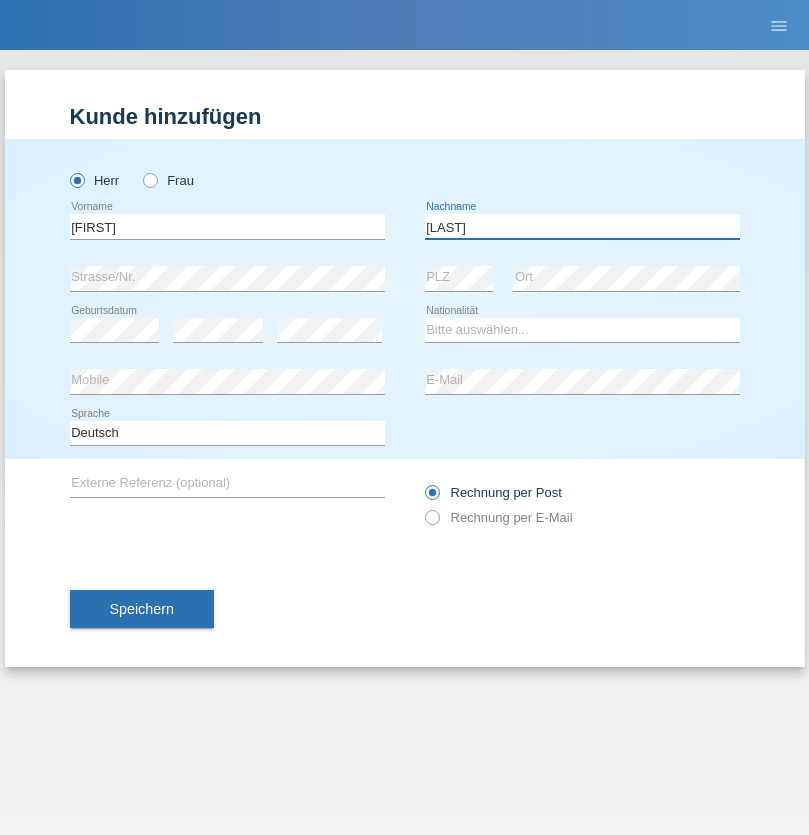 type on "[LAST]" 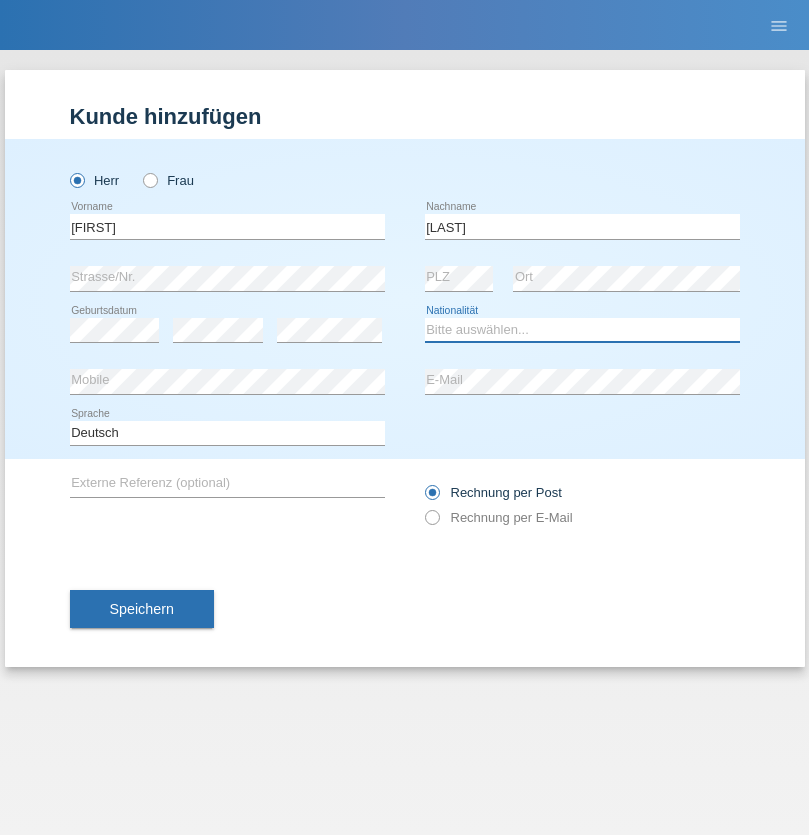 select on "CH" 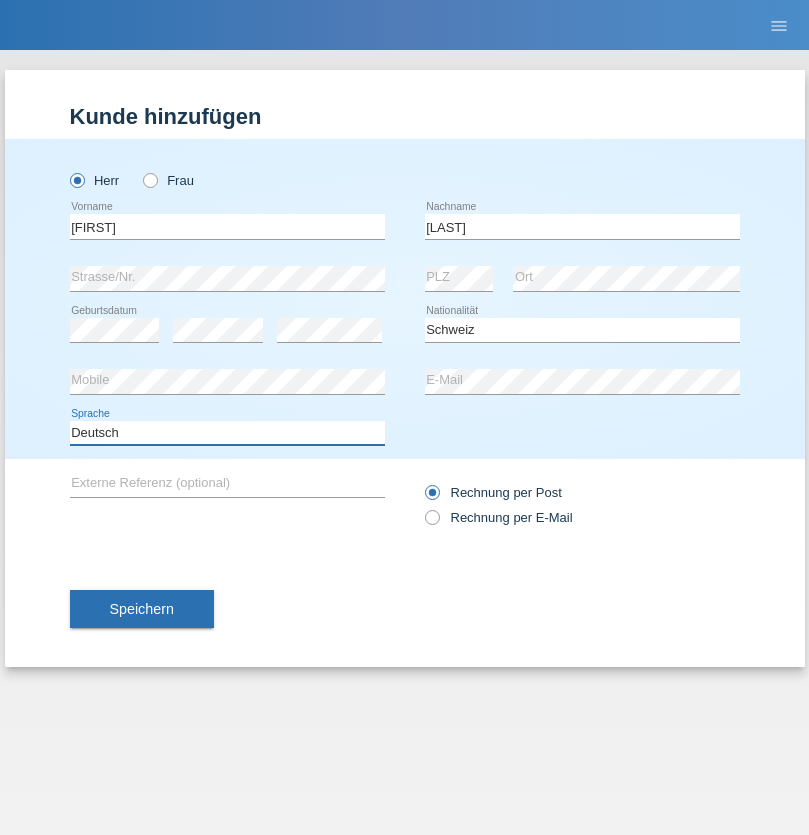select on "en" 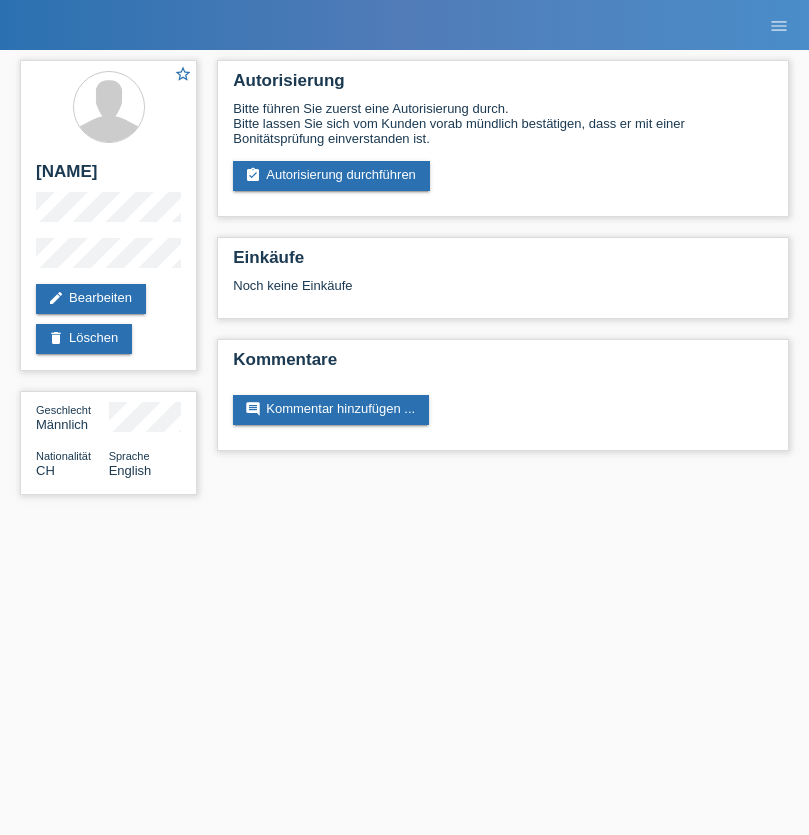 scroll, scrollTop: 0, scrollLeft: 0, axis: both 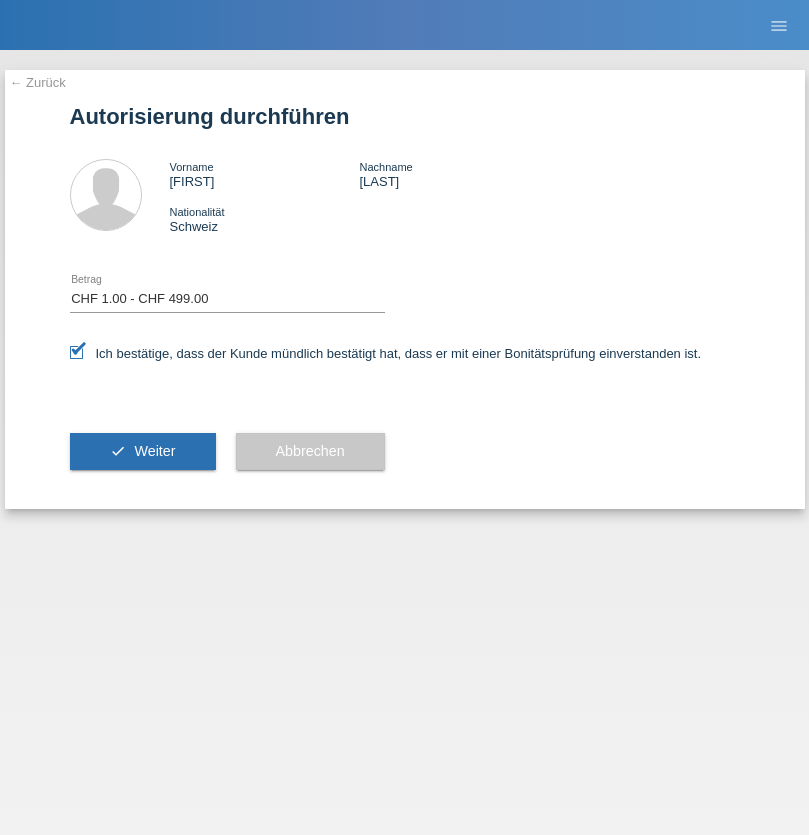 select on "1" 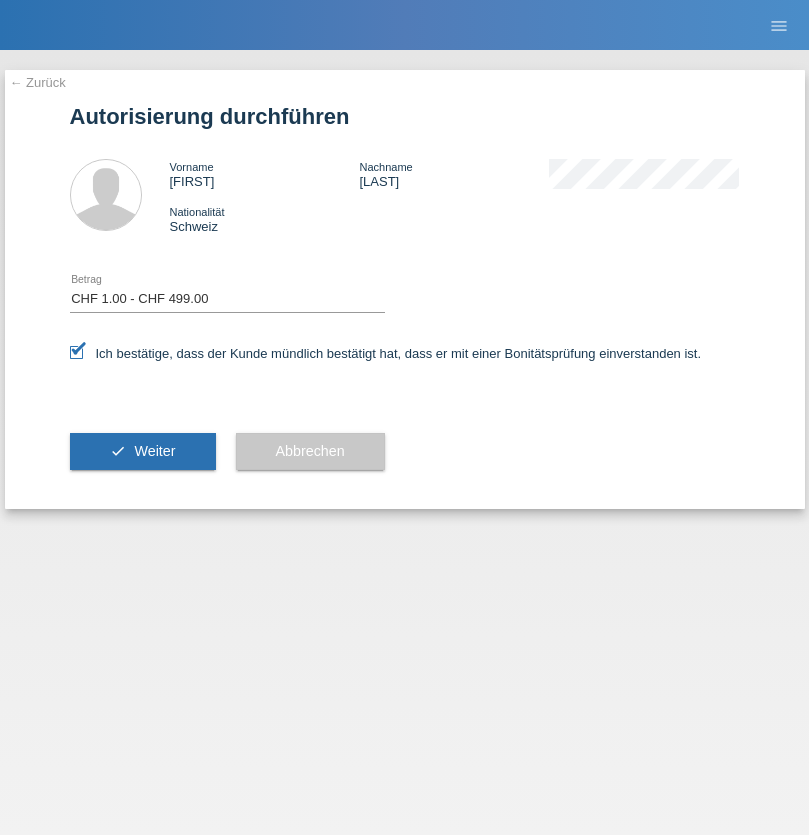 scroll, scrollTop: 0, scrollLeft: 0, axis: both 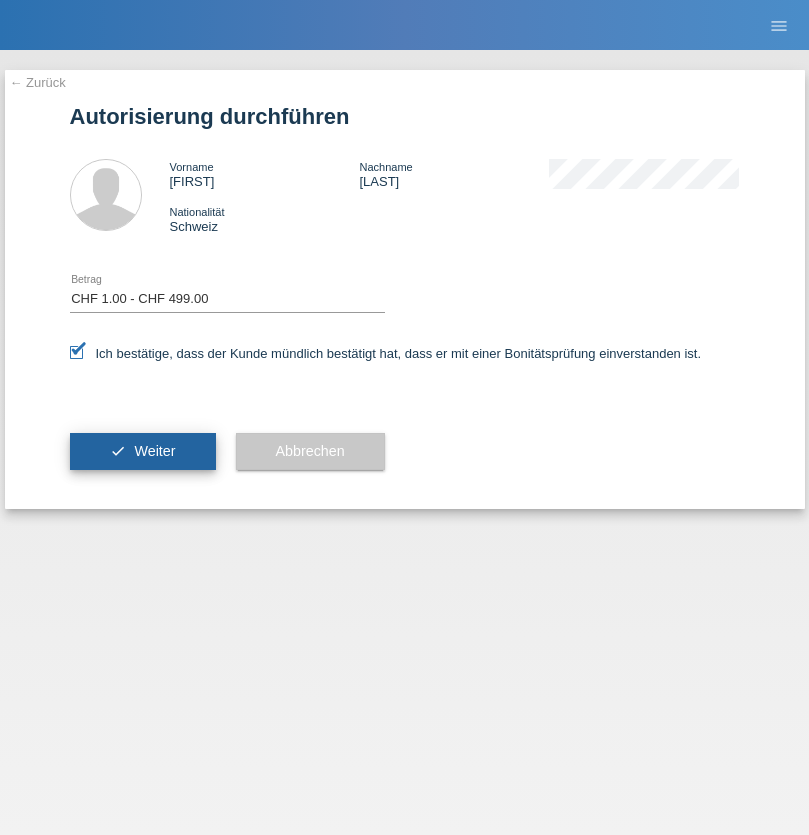 click on "Weiter" at bounding box center [154, 451] 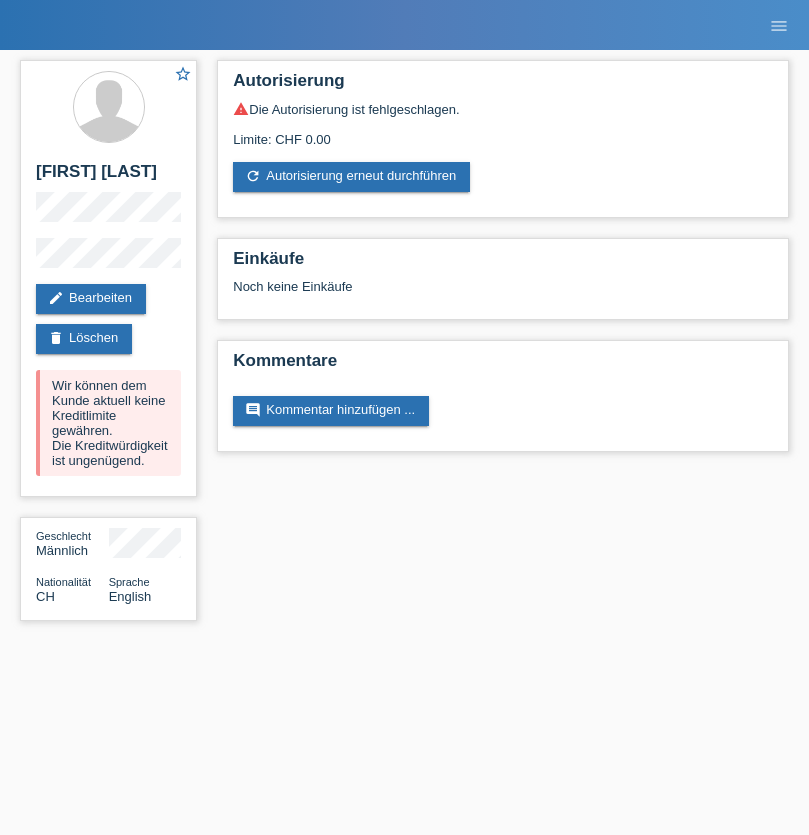 scroll, scrollTop: 0, scrollLeft: 0, axis: both 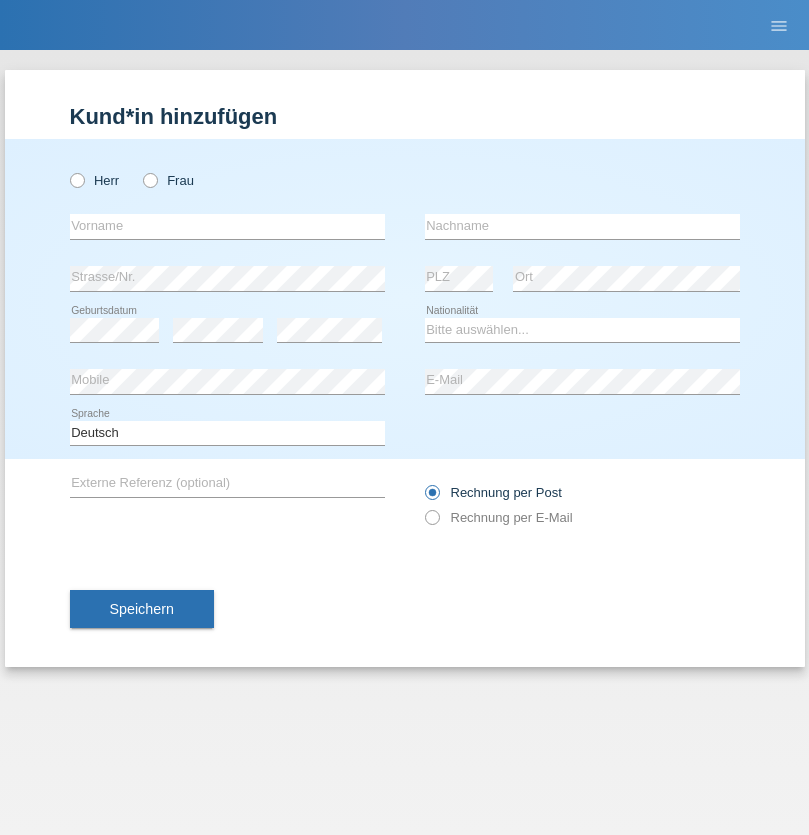 radio on "true" 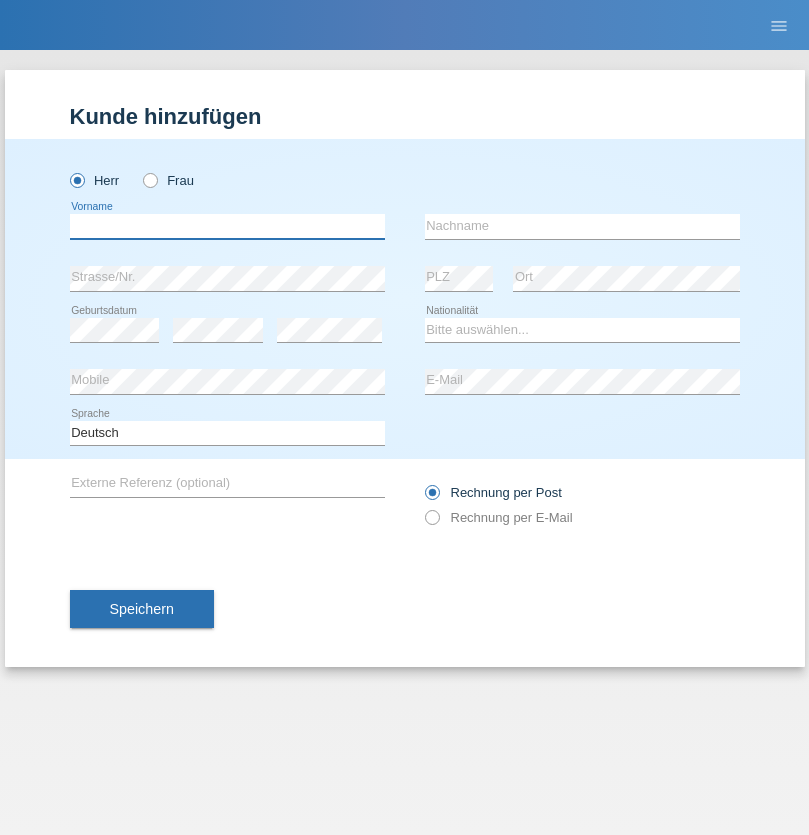click at bounding box center (227, 226) 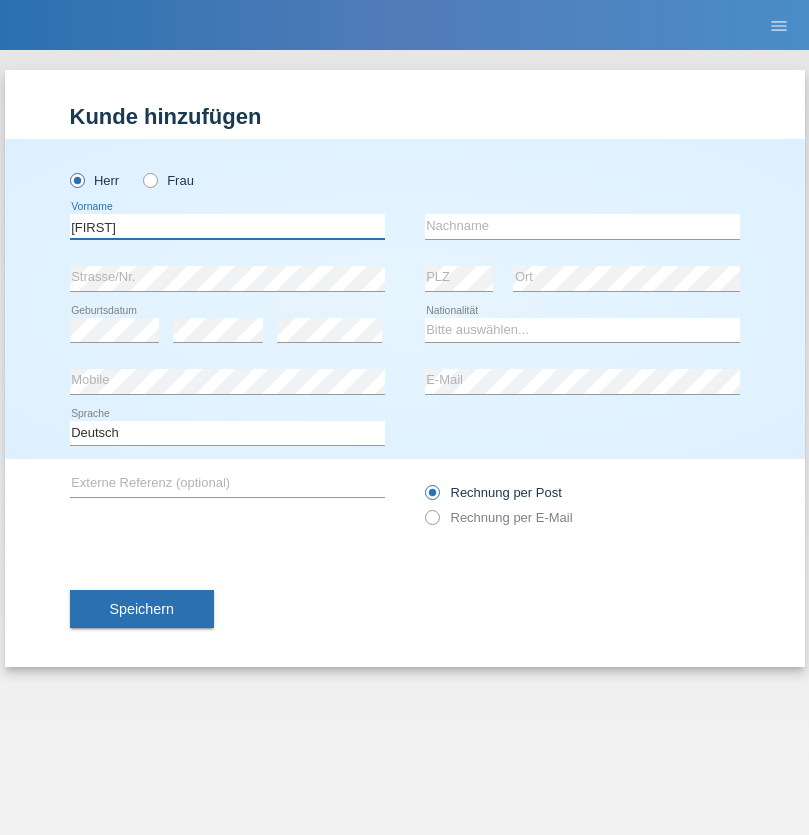 type on "[FIRST]" 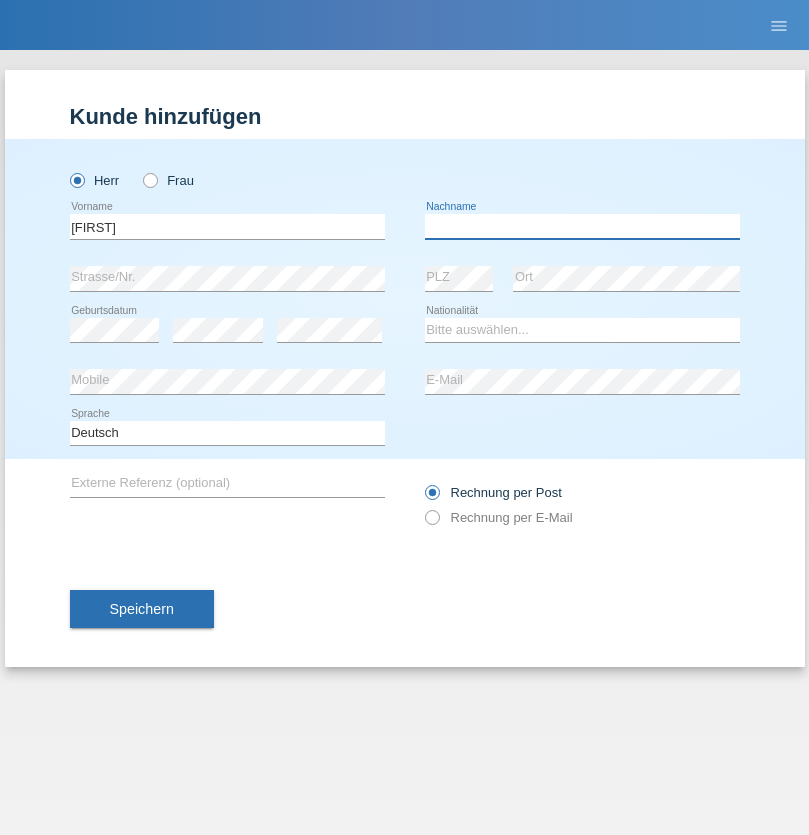 click at bounding box center (582, 226) 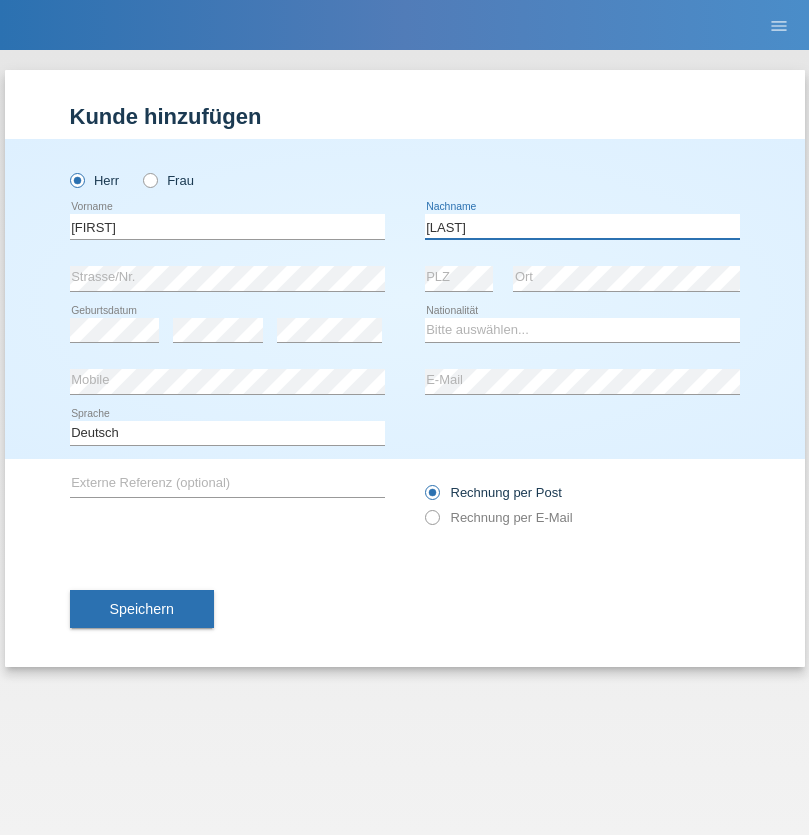 type on "[LAST]" 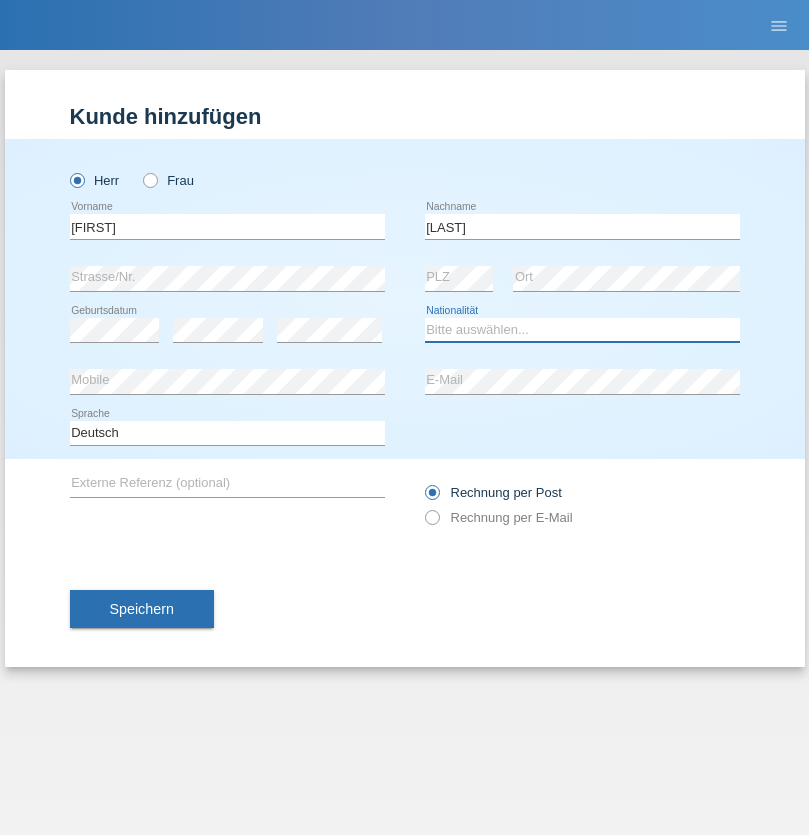 select on "HR" 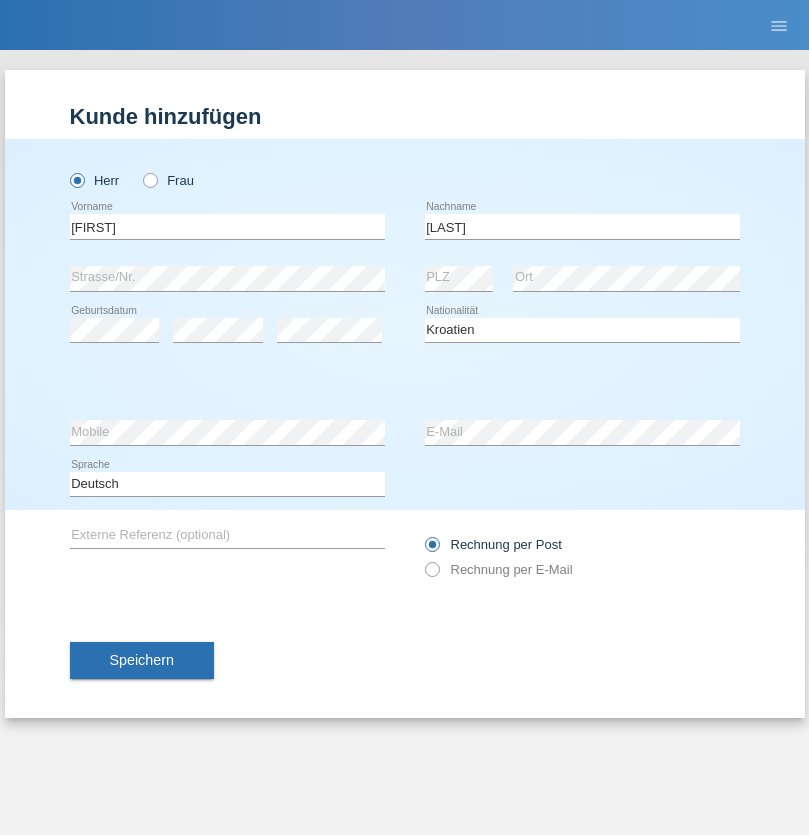 select on "C" 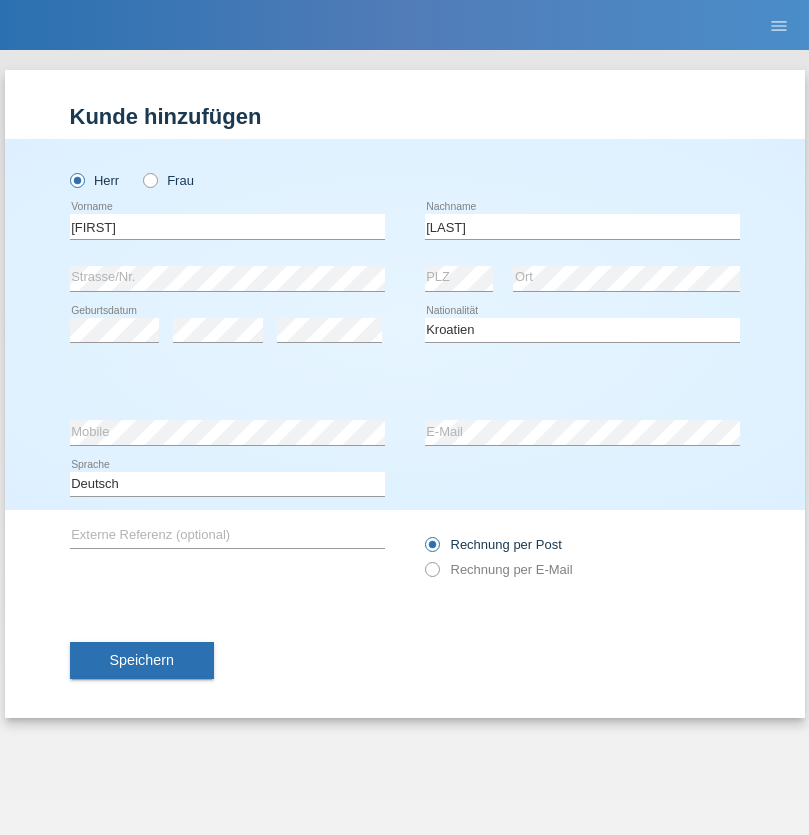 select on "27" 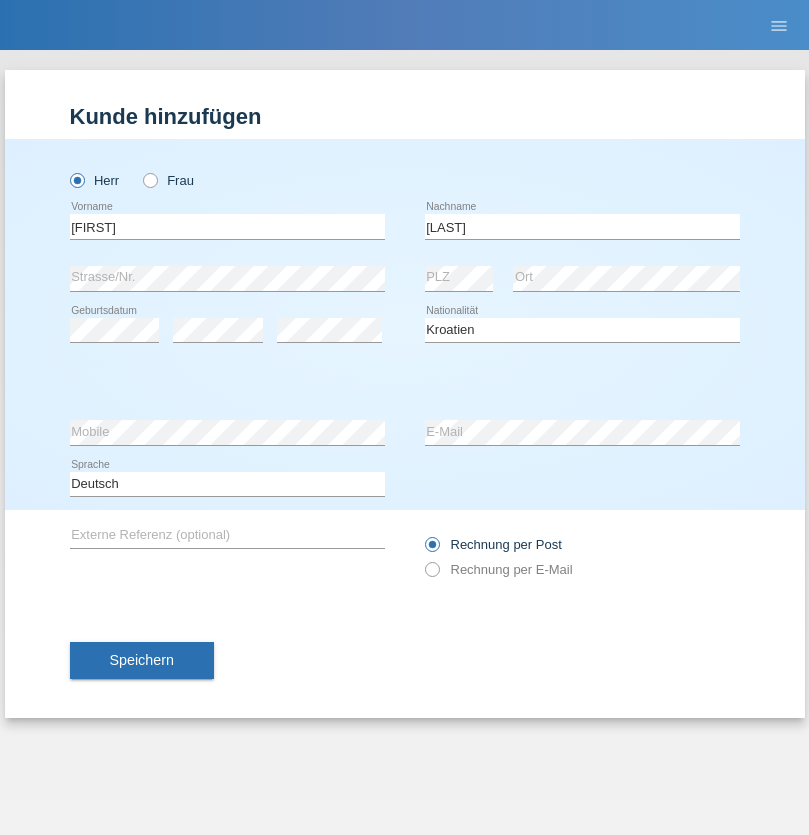select on "02" 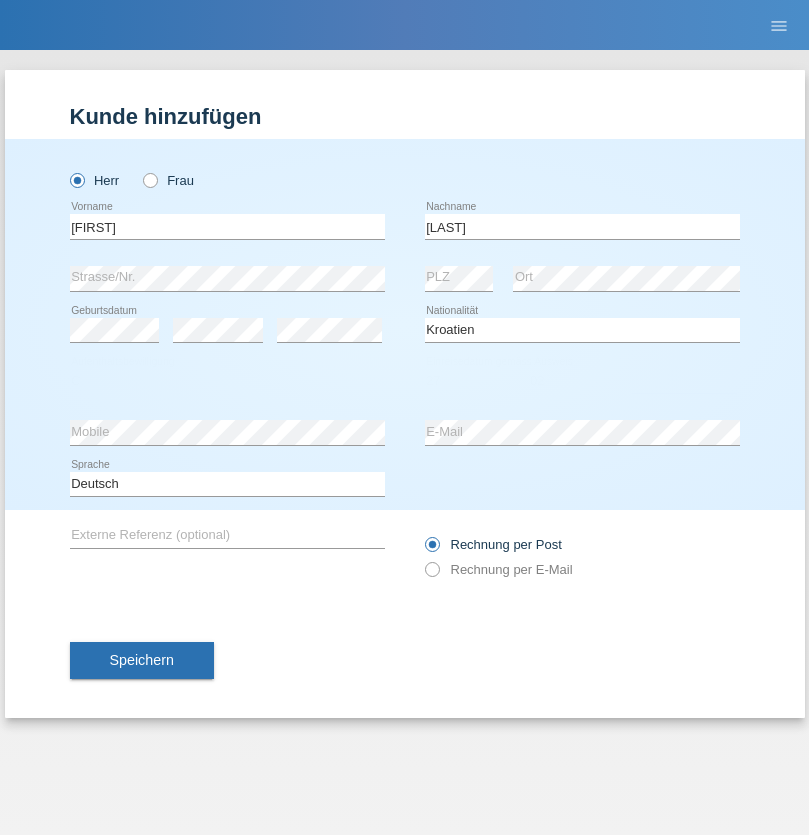 select on "2021" 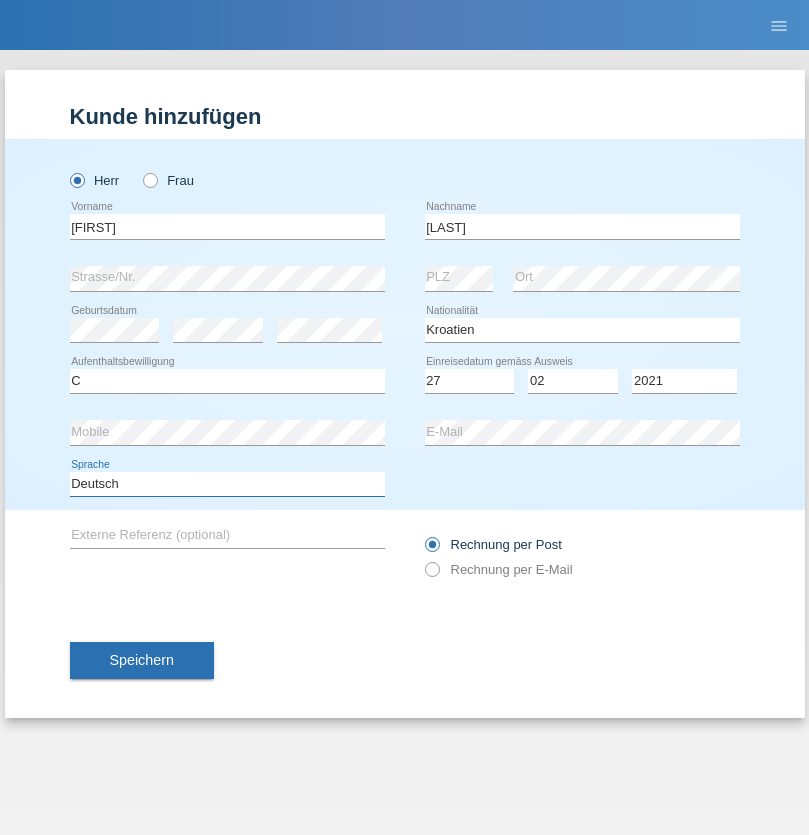 select on "en" 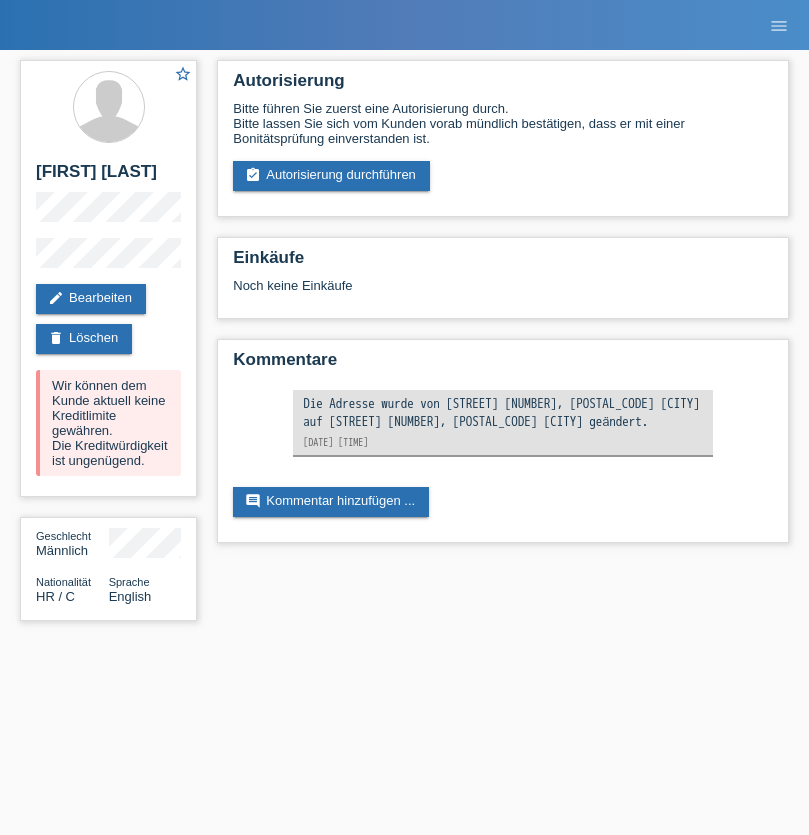 scroll, scrollTop: 0, scrollLeft: 0, axis: both 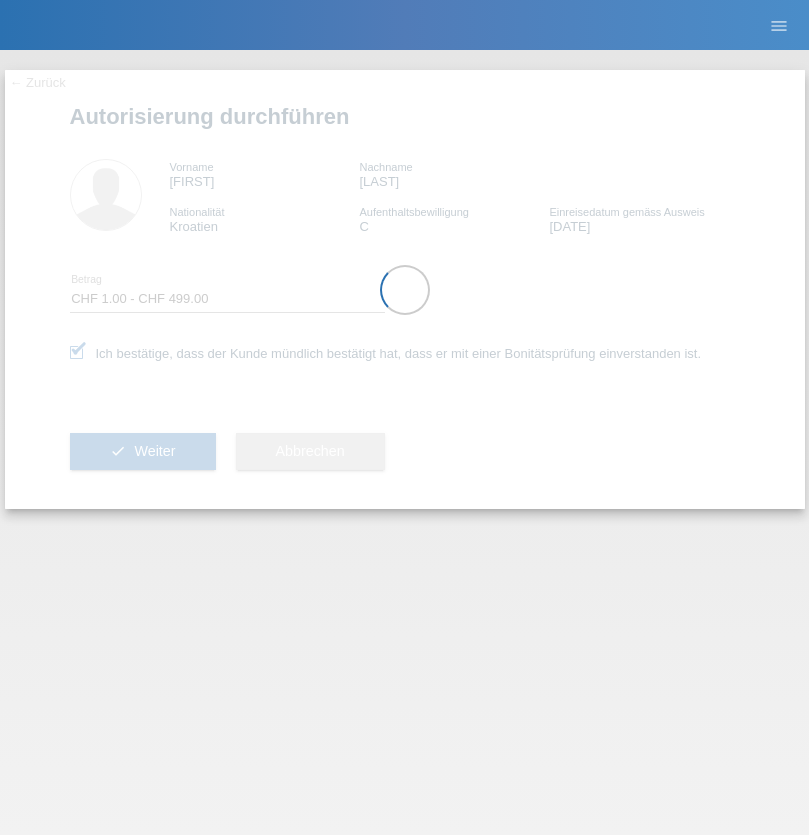 select on "1" 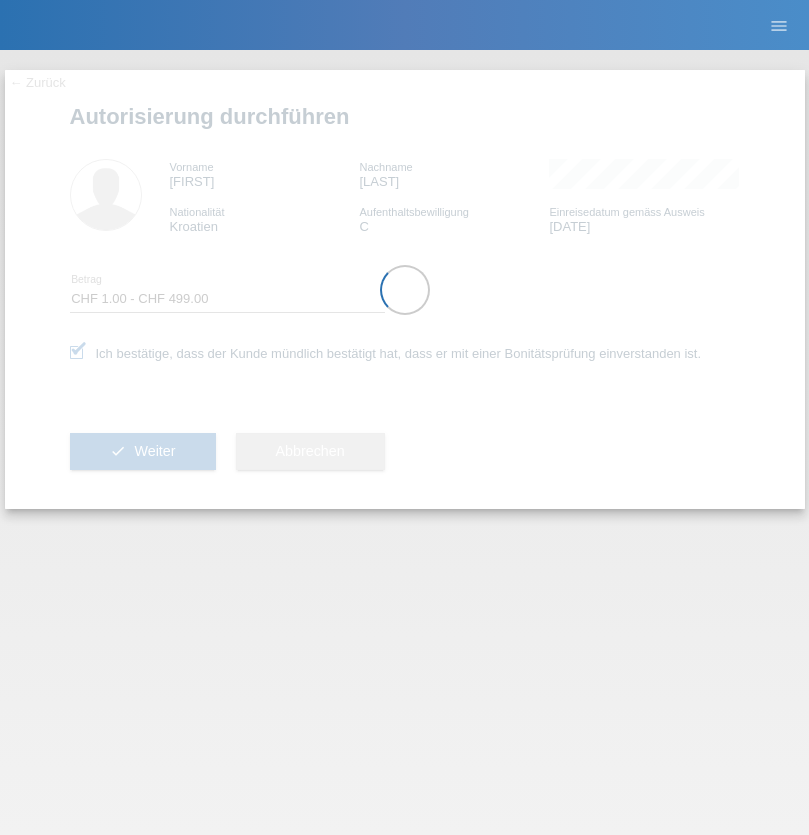 scroll, scrollTop: 0, scrollLeft: 0, axis: both 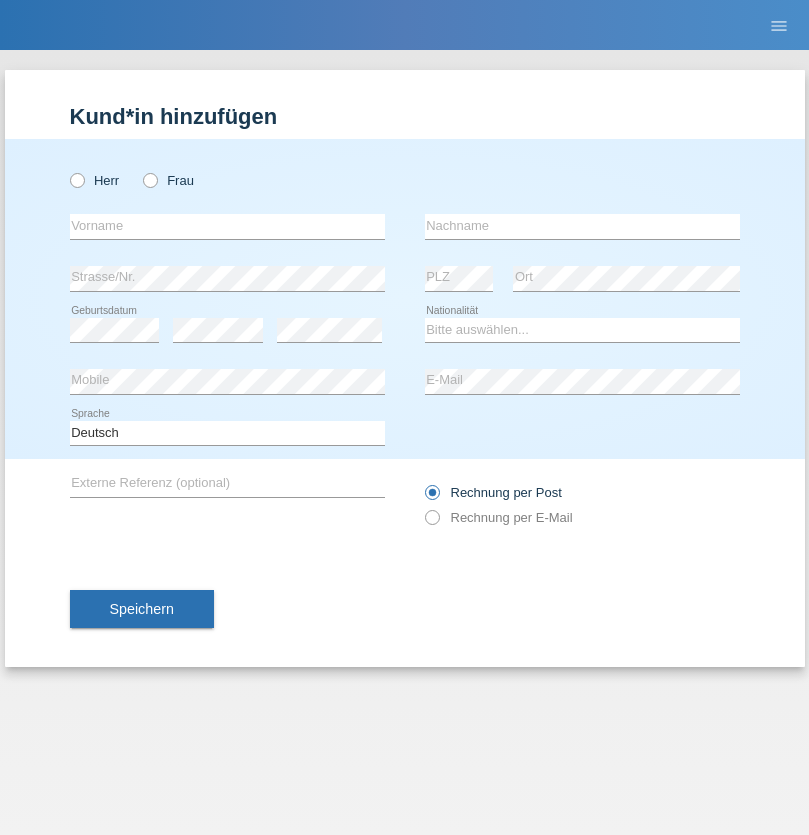 radio on "true" 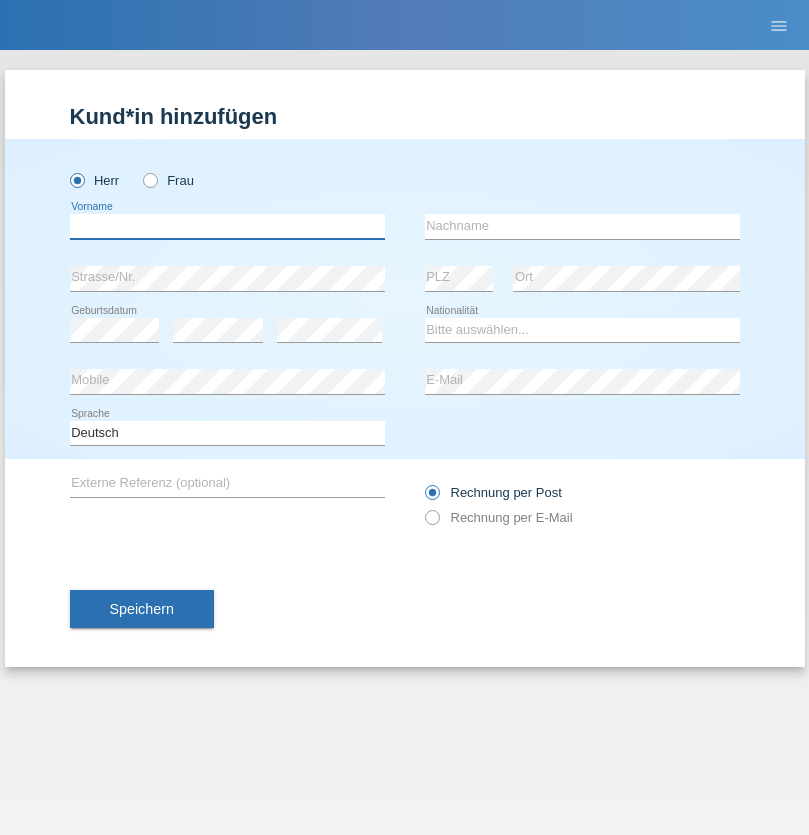 click at bounding box center (227, 226) 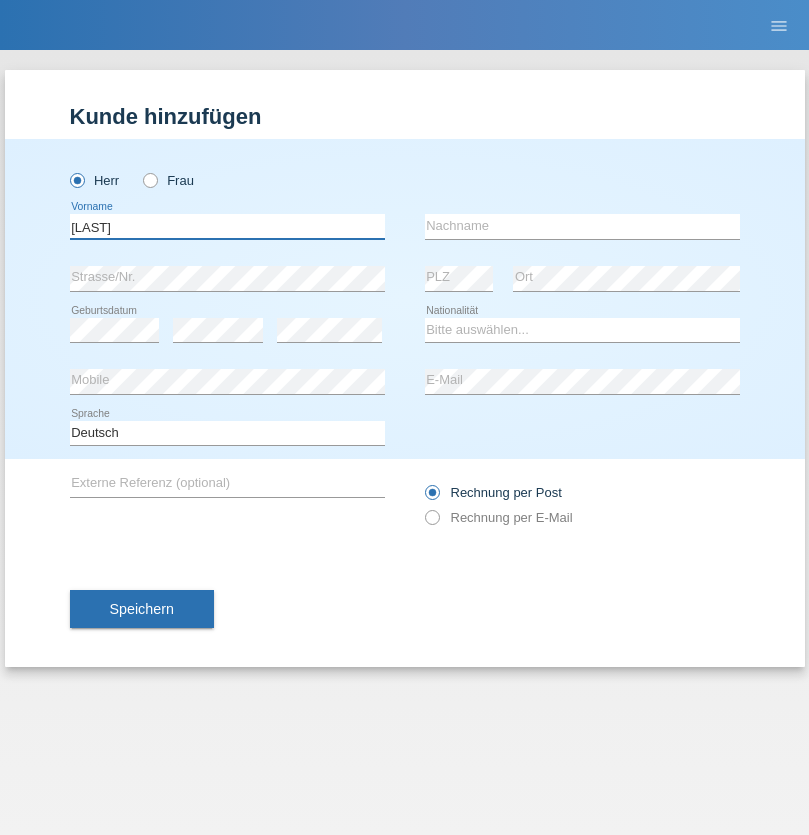 type on "Thivagaran" 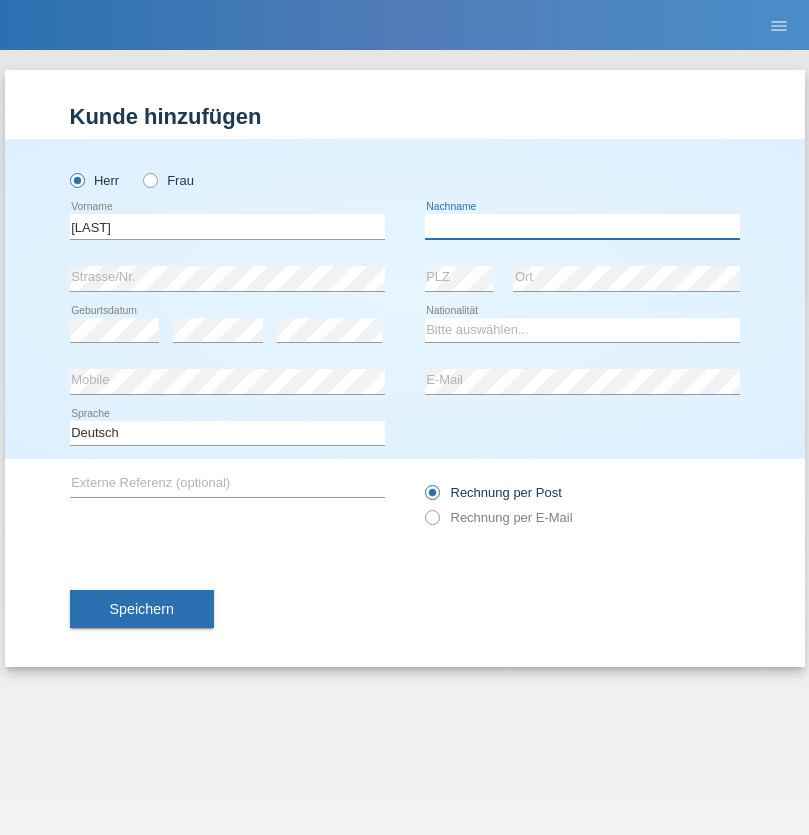 click at bounding box center [582, 226] 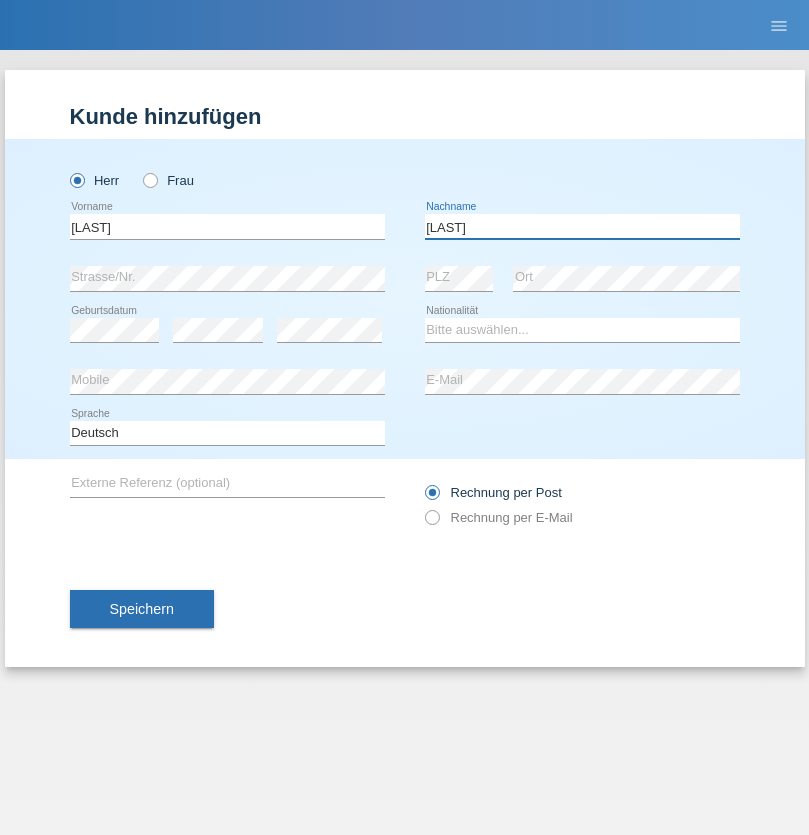 type on "Selvanayagam" 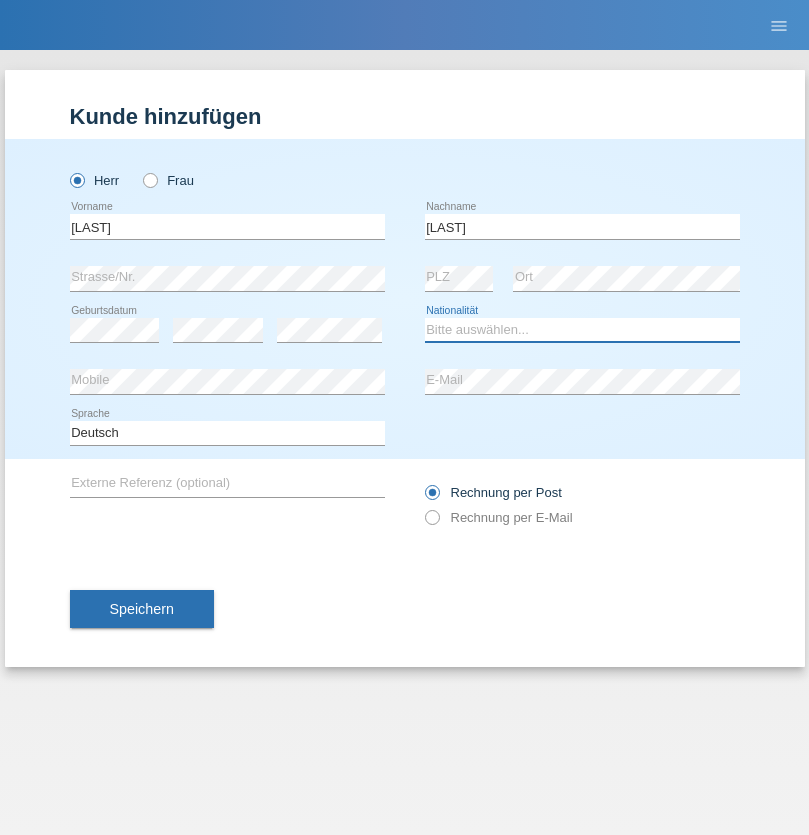 select on "LK" 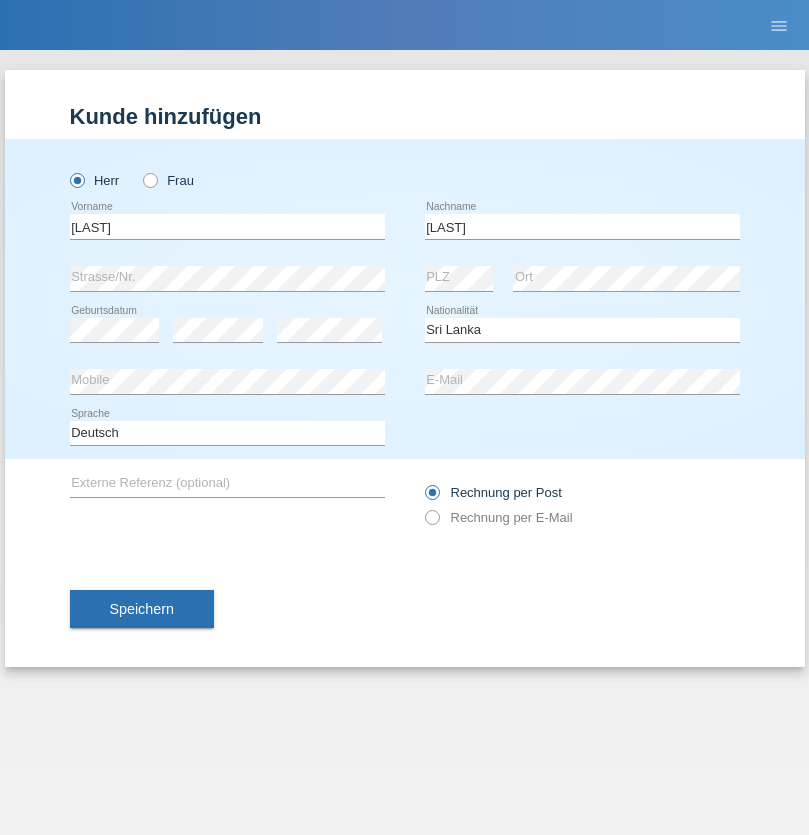 select on "C" 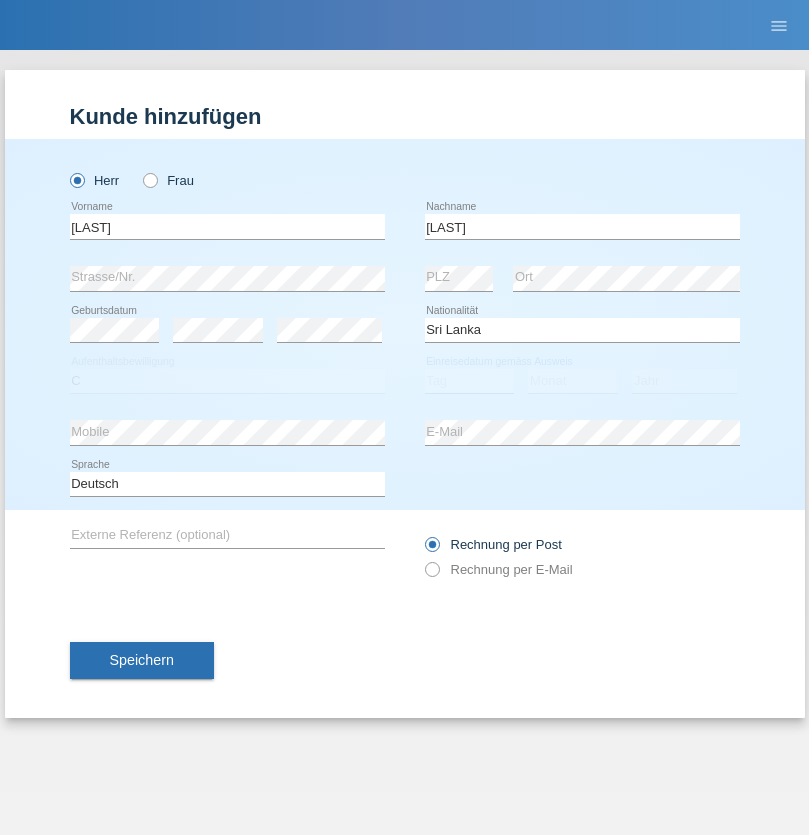 select on "23" 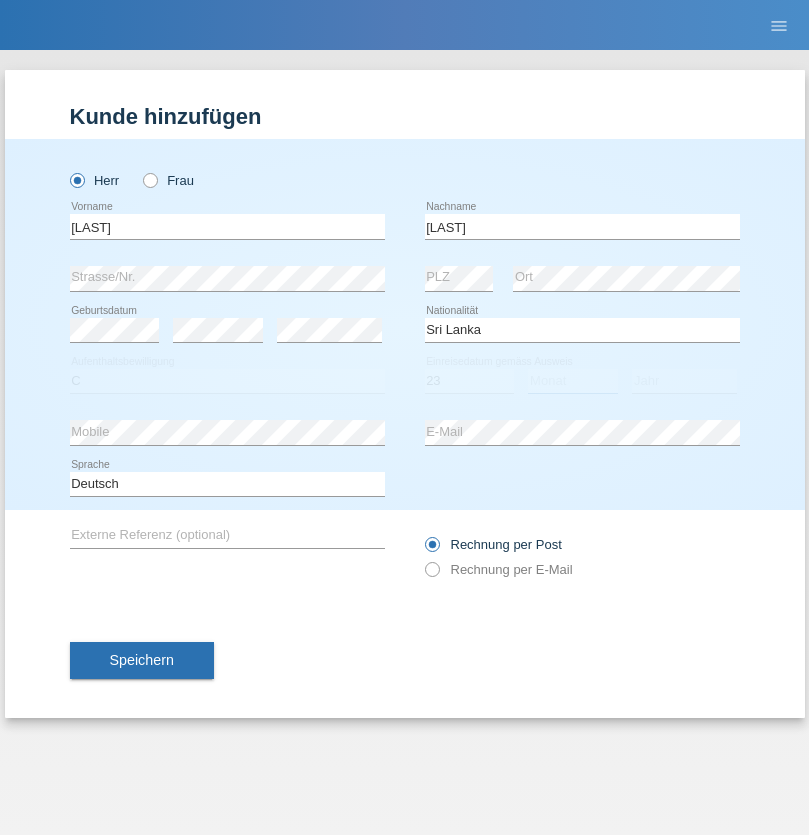 select on "03" 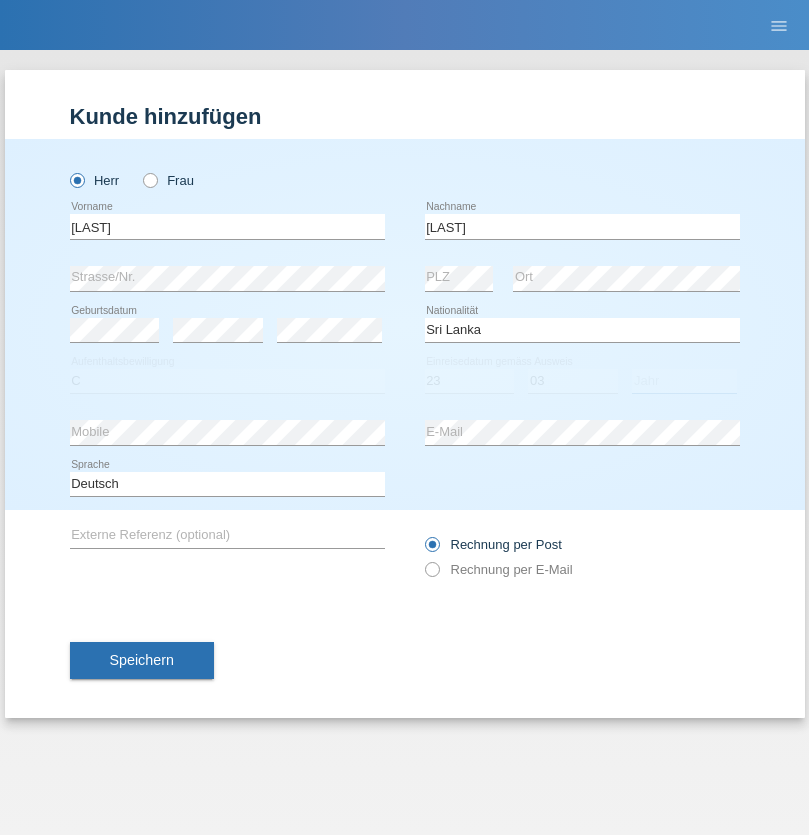 select on "2021" 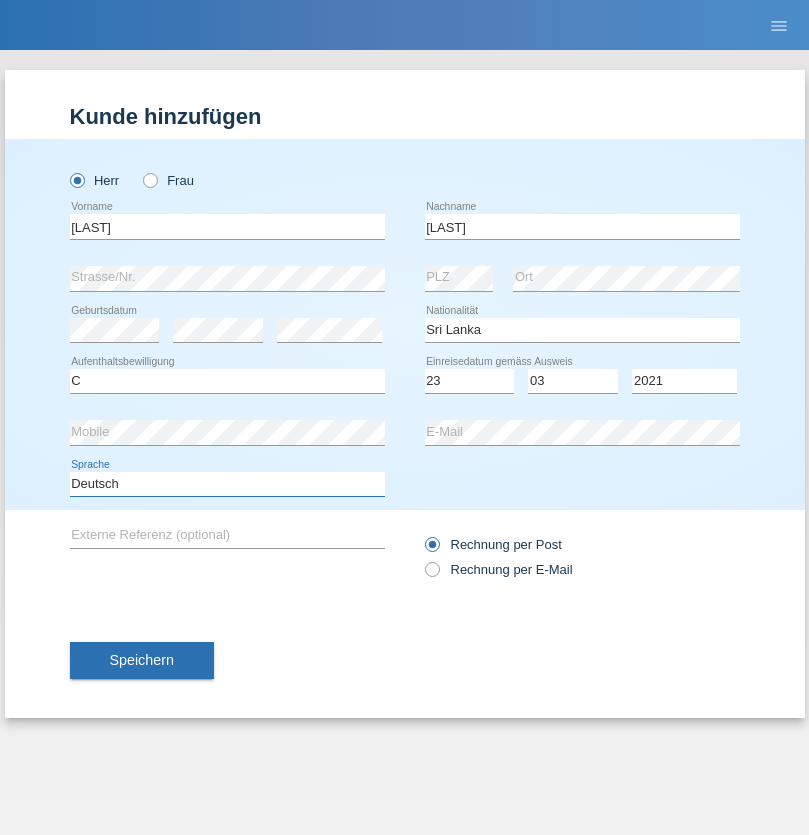 select on "en" 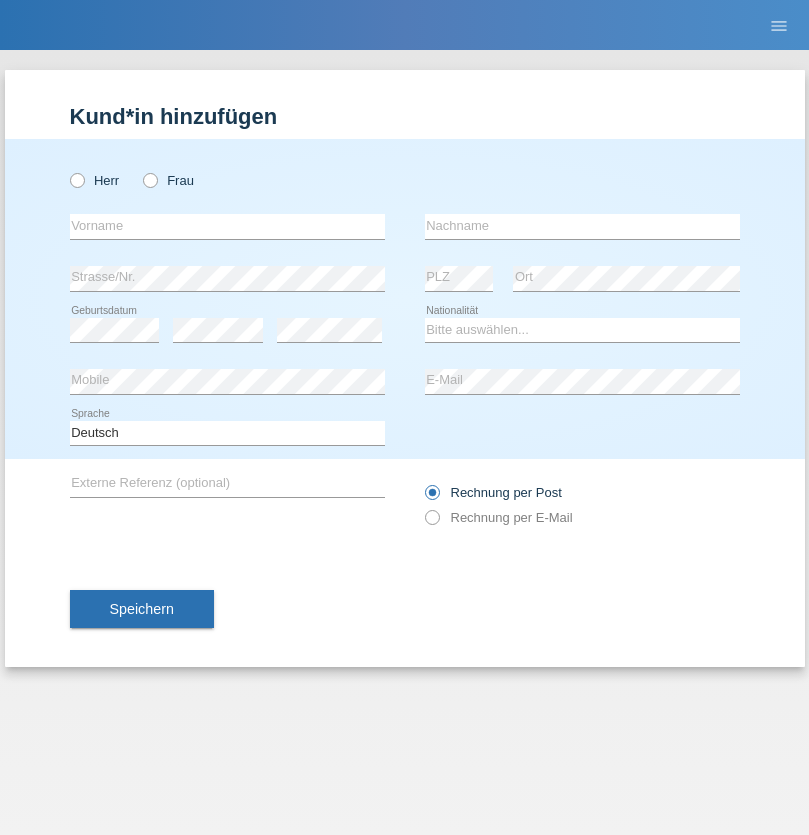 scroll, scrollTop: 0, scrollLeft: 0, axis: both 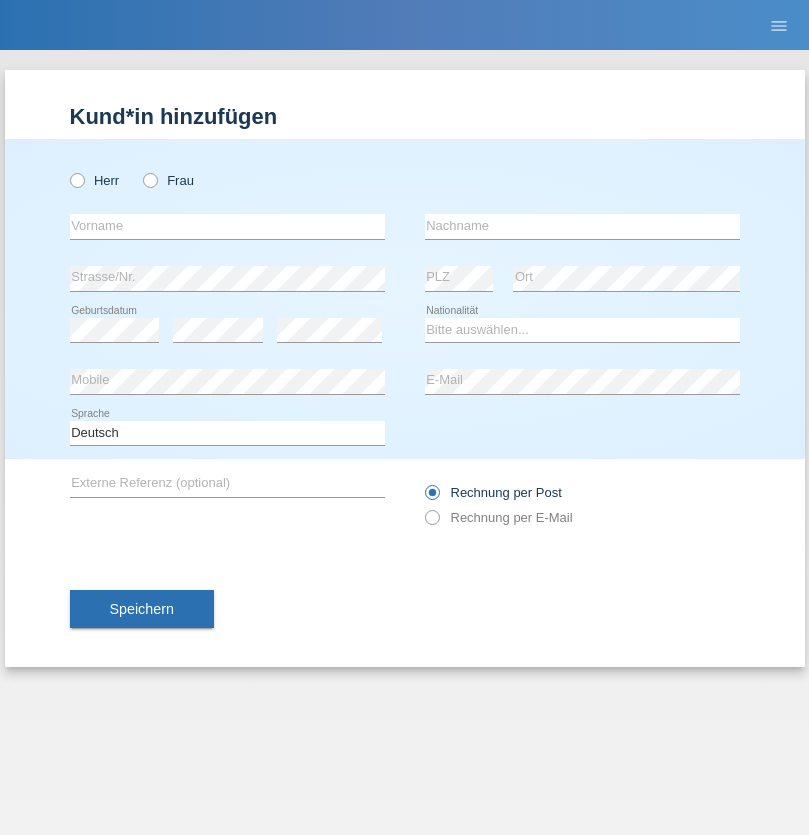 radio on "true" 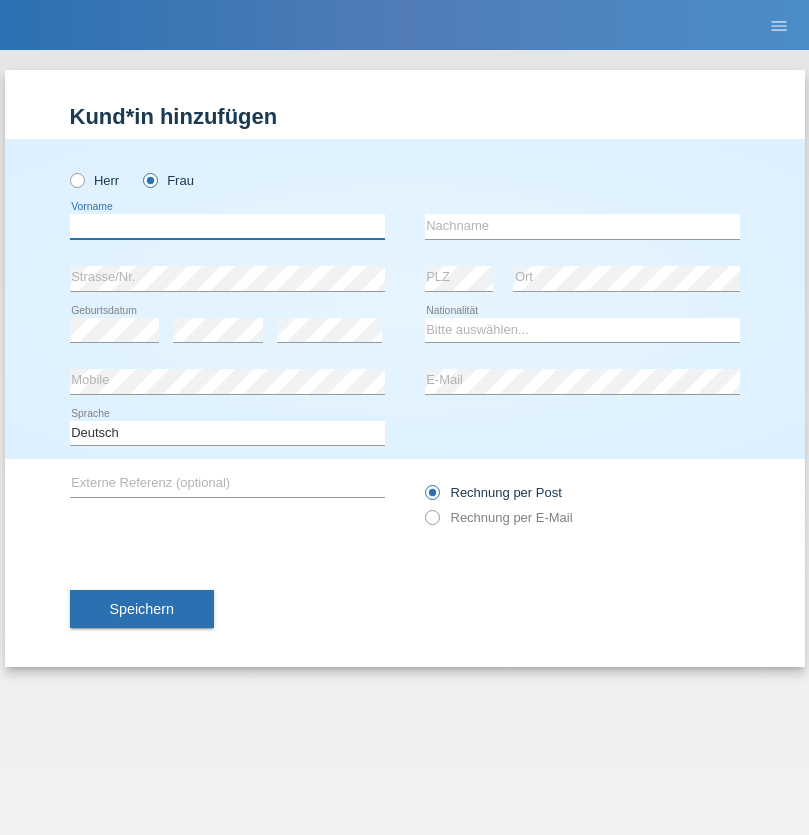 click at bounding box center (227, 226) 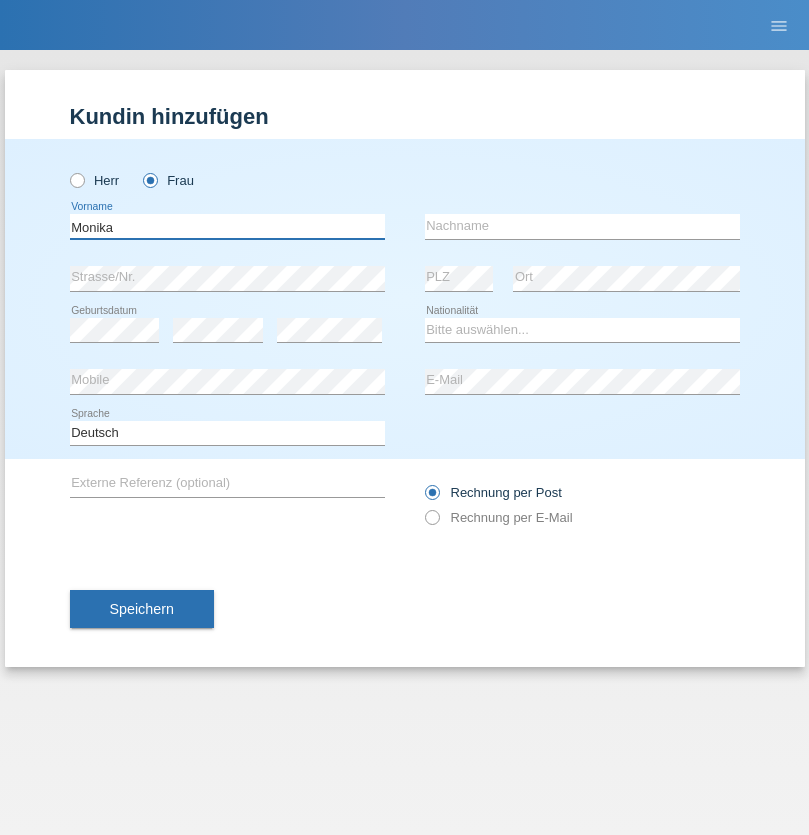type on "Monika" 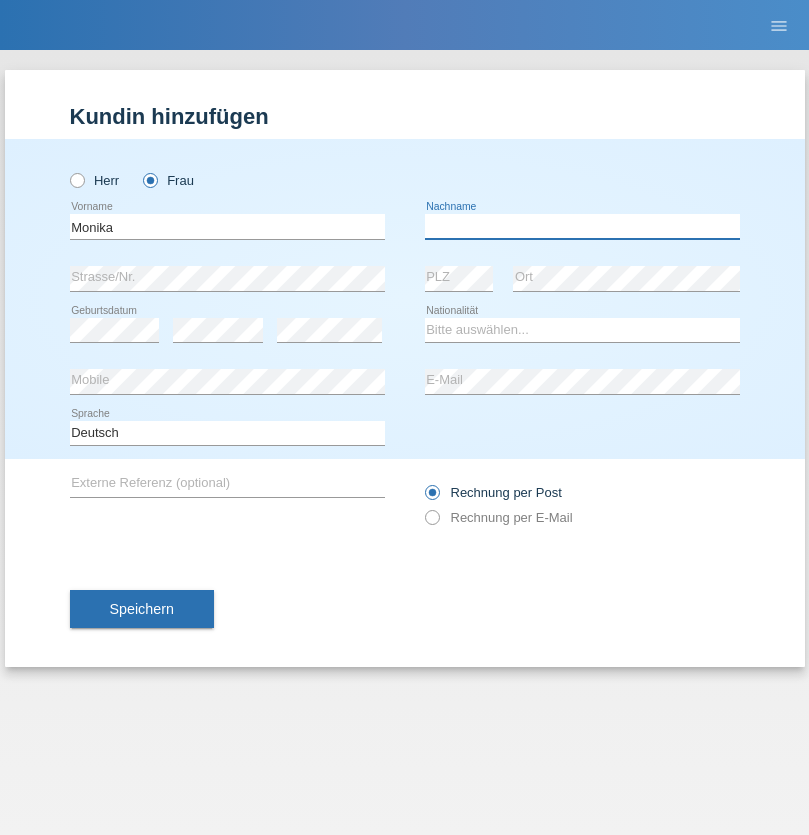 click at bounding box center (582, 226) 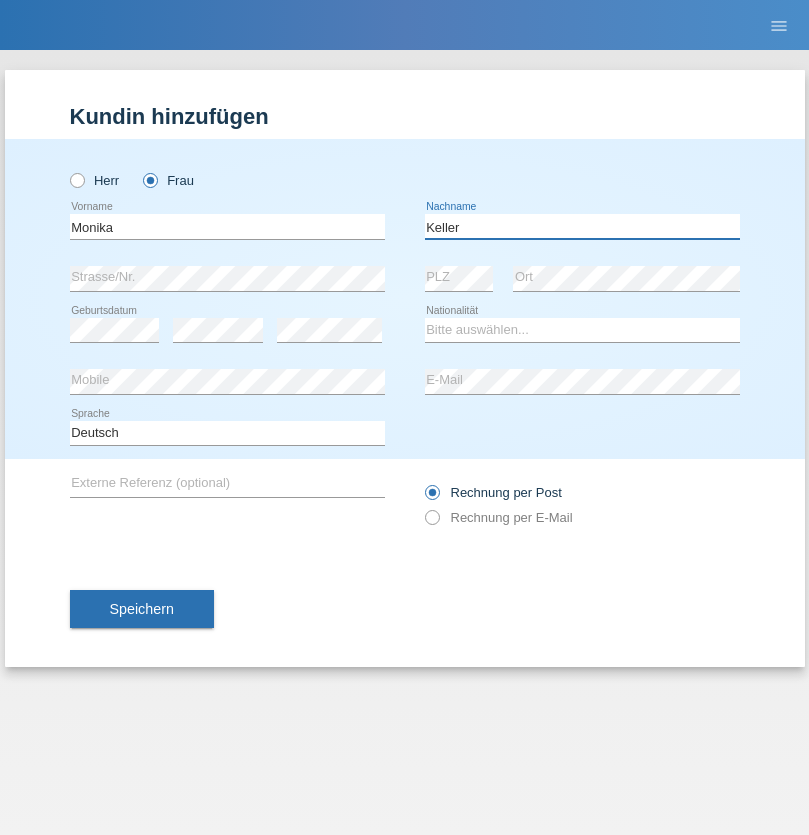 type on "Keller" 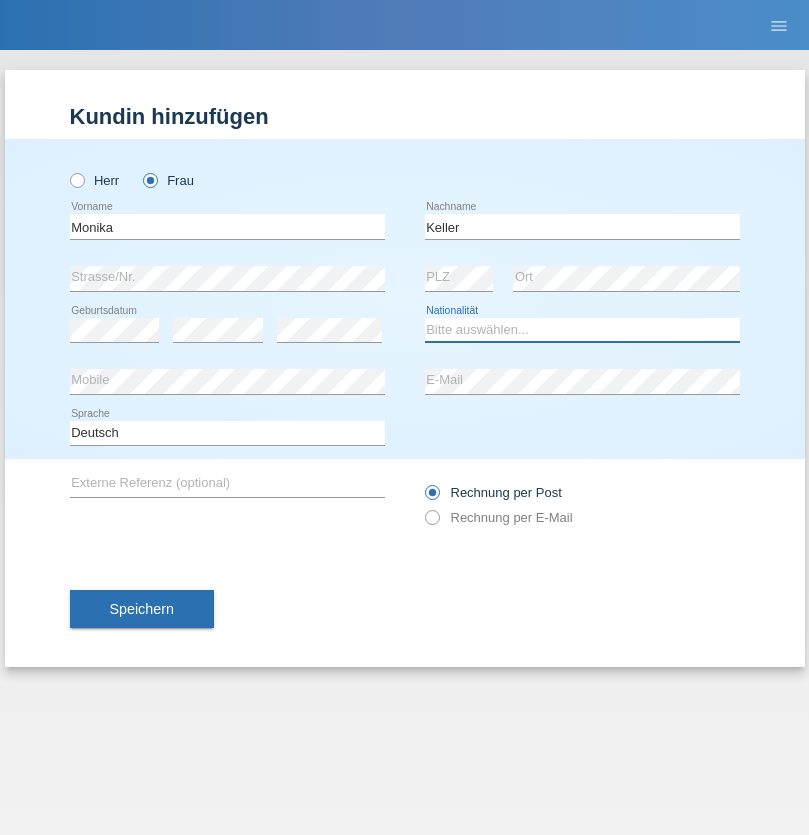select on "CH" 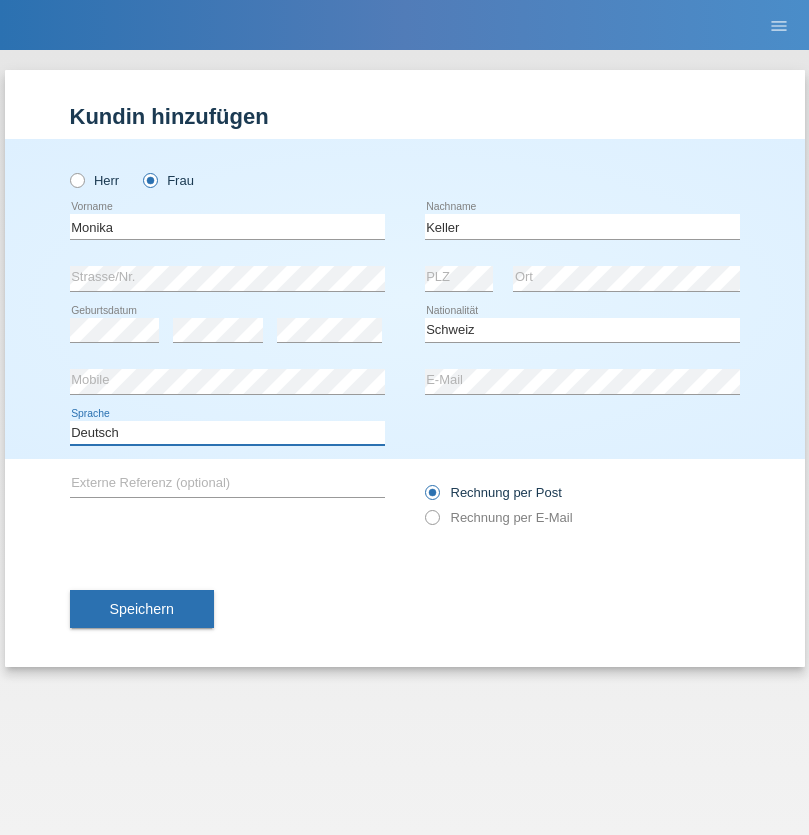 select on "en" 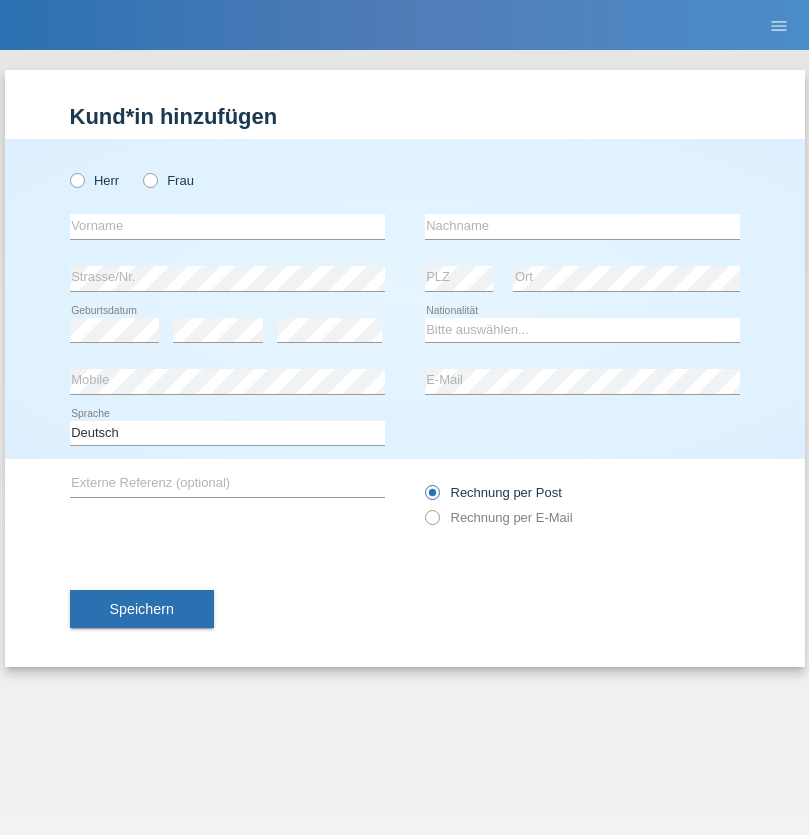 scroll, scrollTop: 0, scrollLeft: 0, axis: both 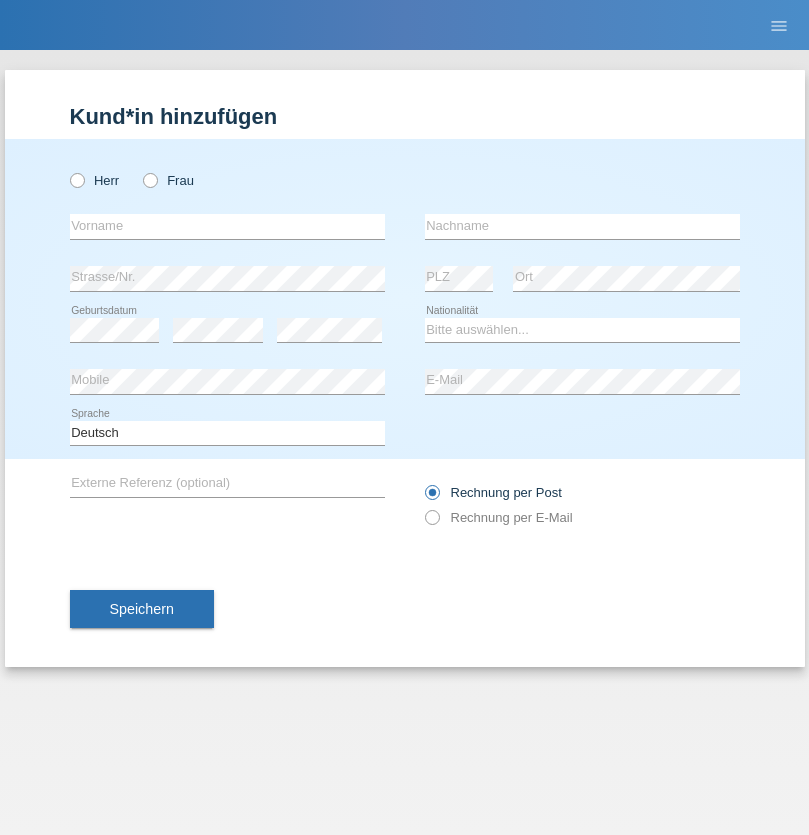radio on "true" 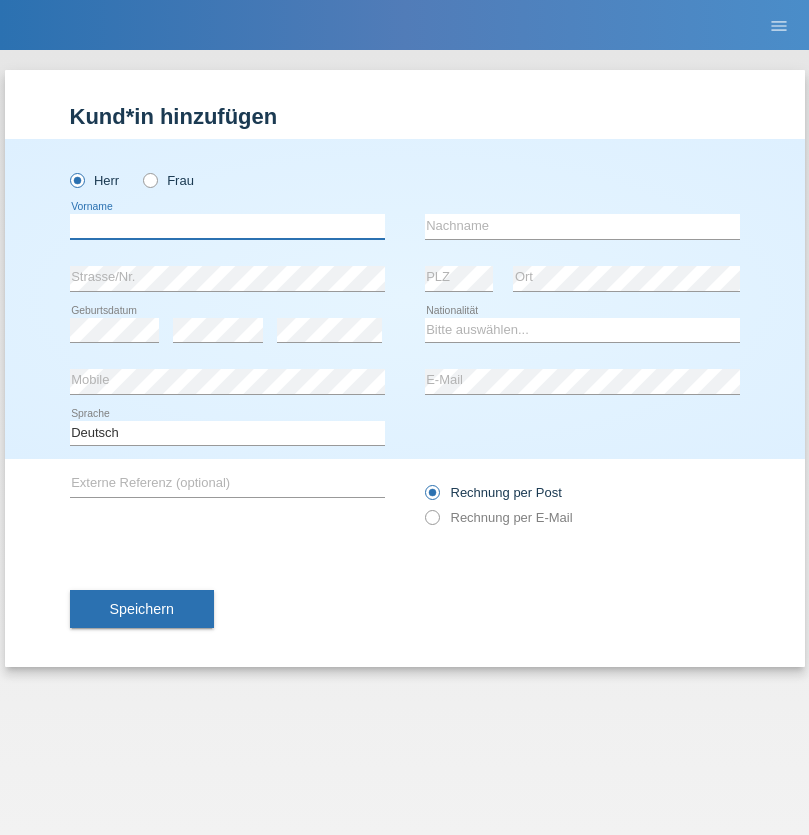 click at bounding box center [227, 226] 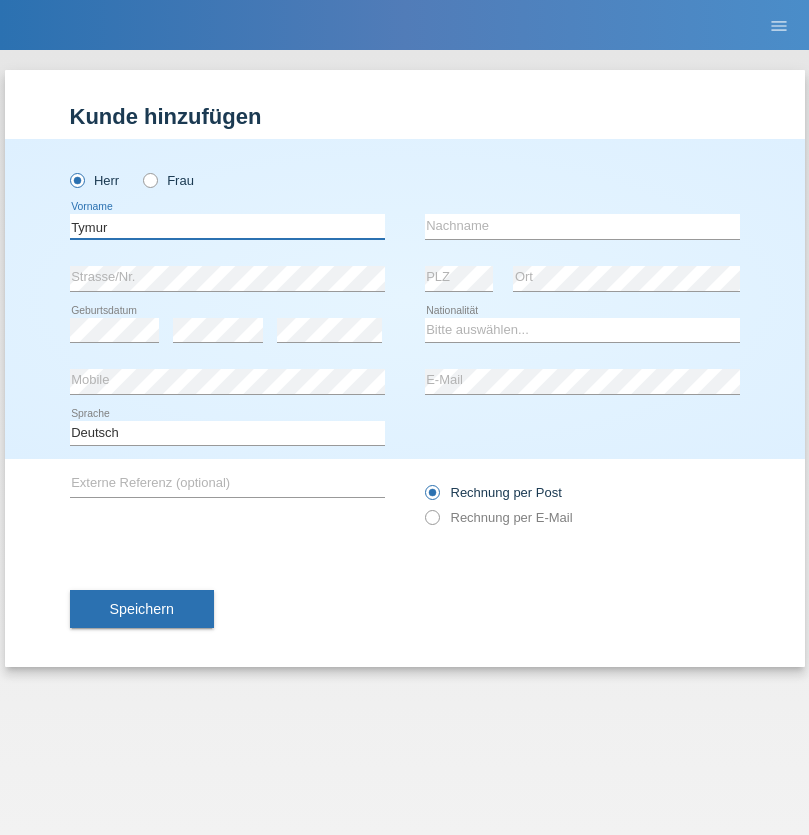 type on "Tymur" 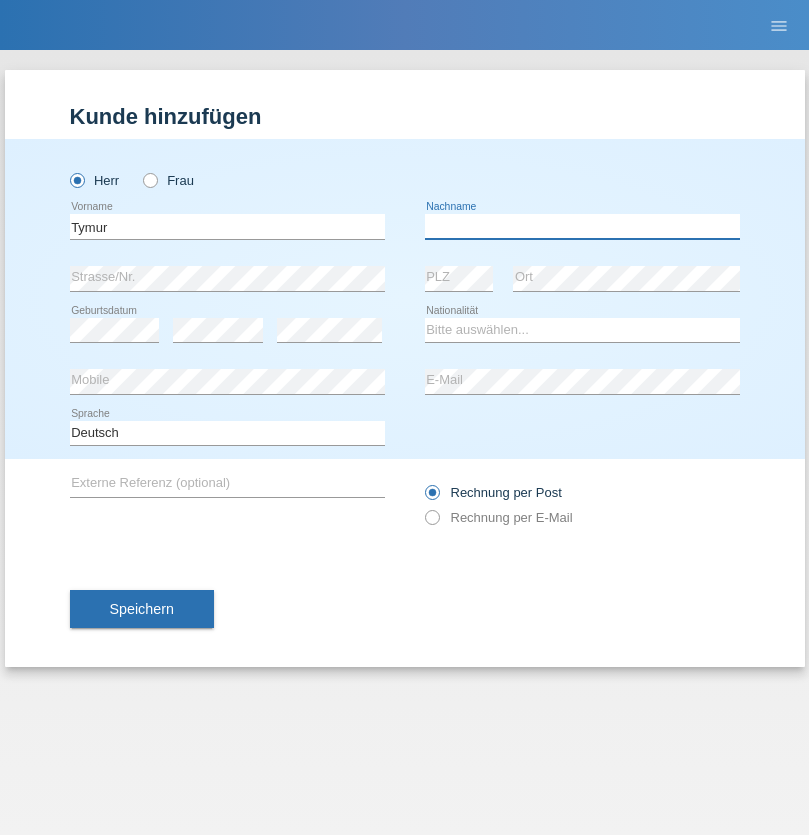 click at bounding box center [582, 226] 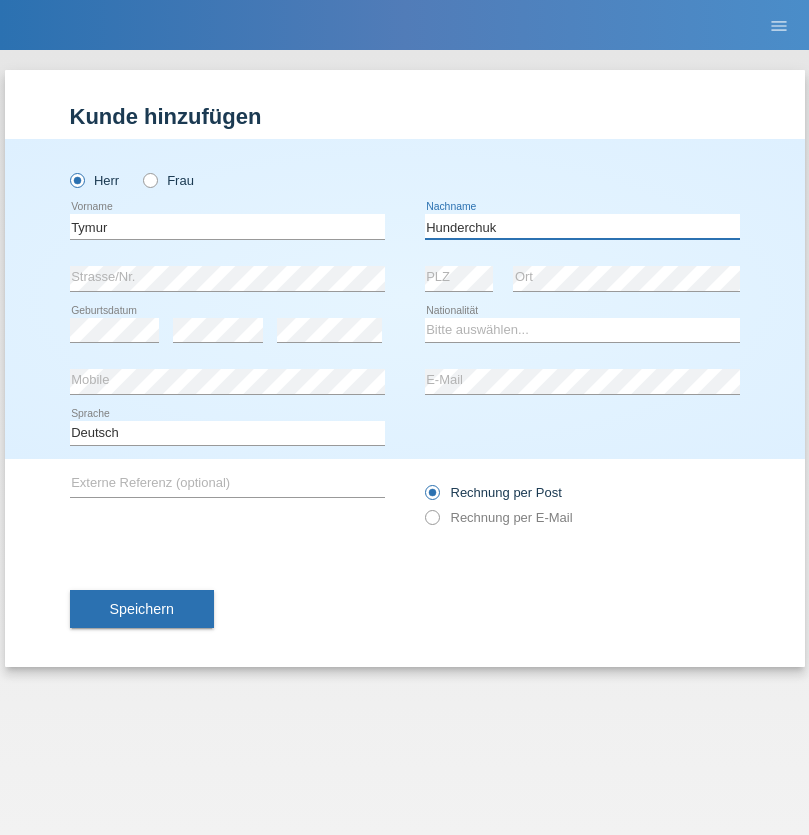 type on "Hunderchuk" 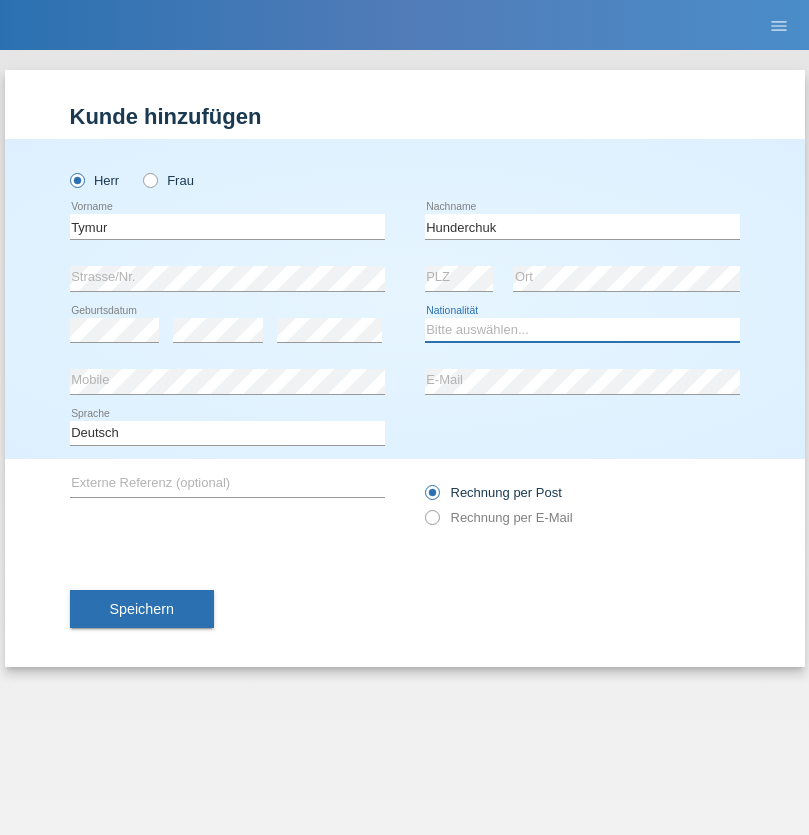 select on "UA" 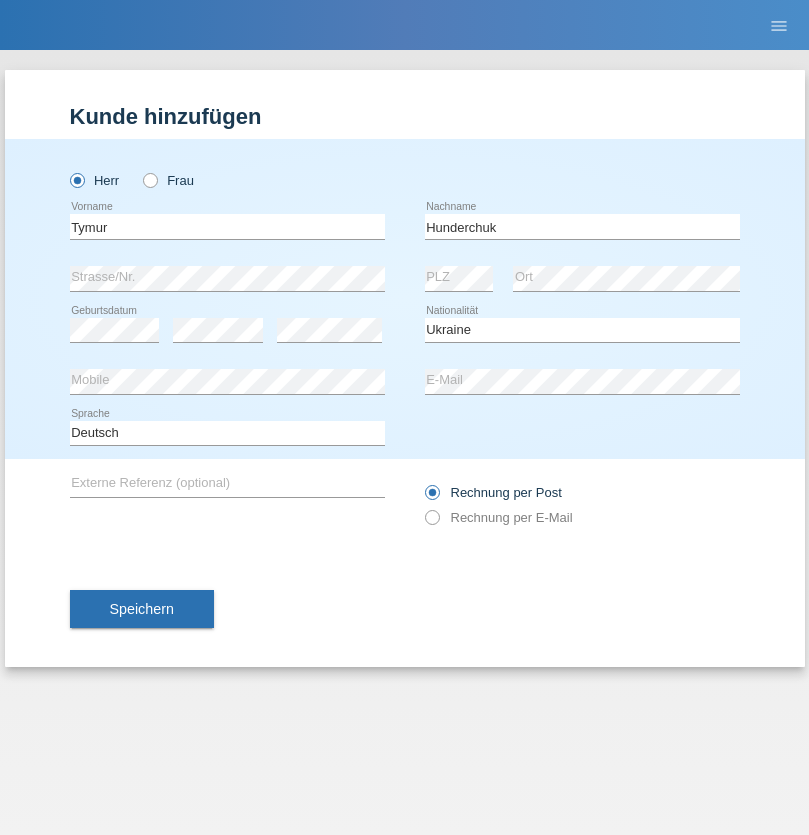 select on "C" 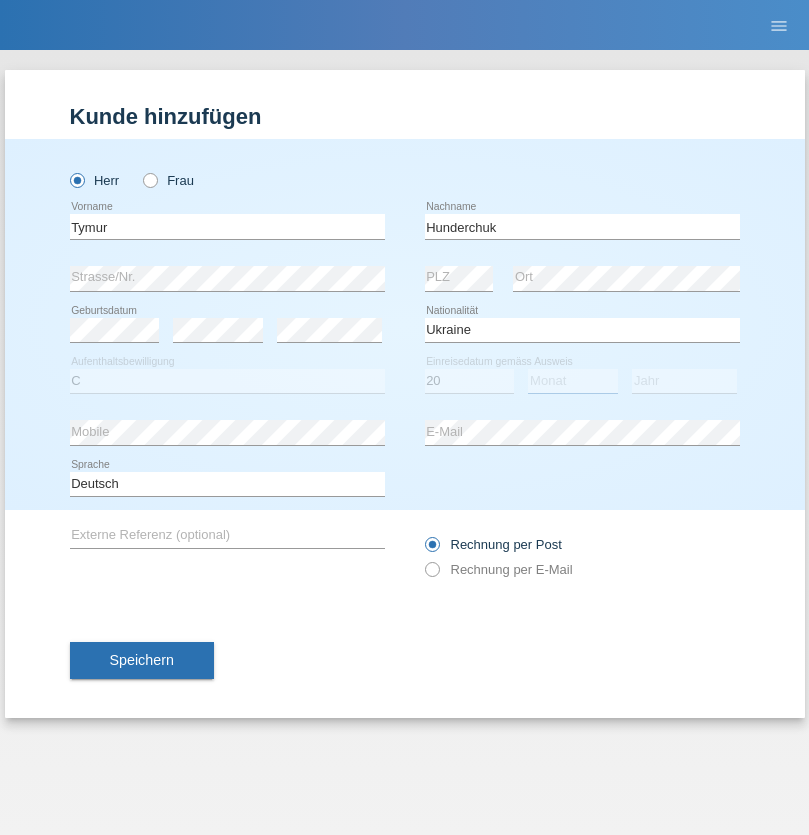 select on "08" 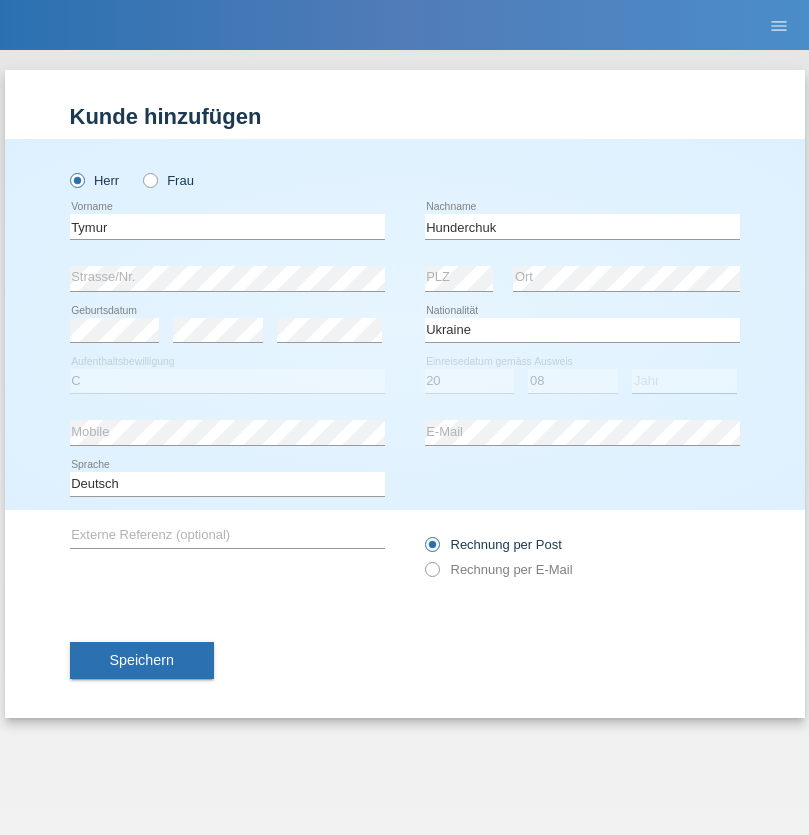 select on "2021" 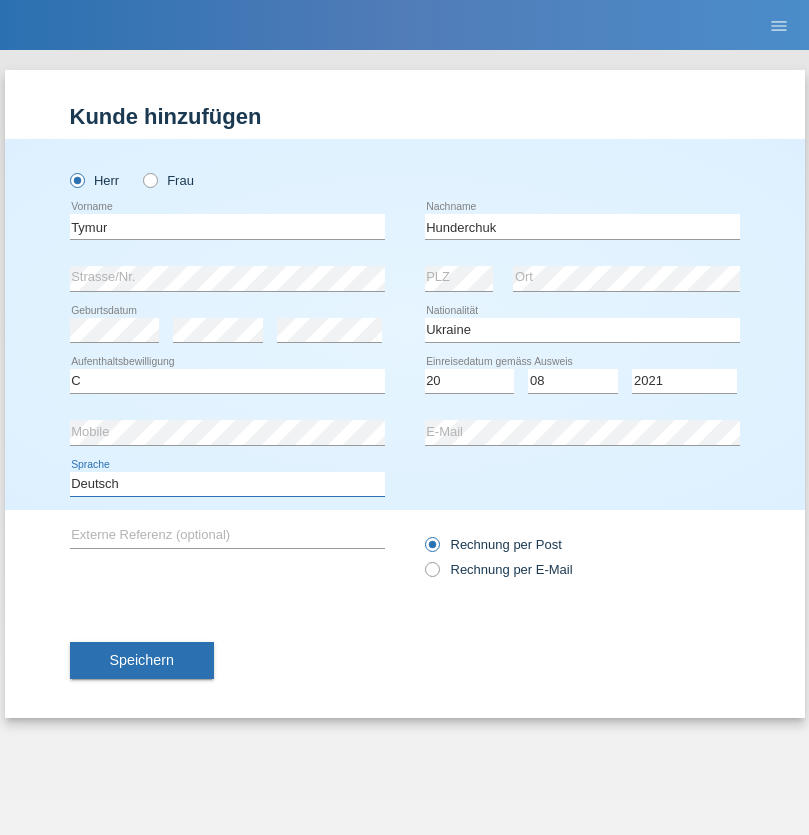 select on "en" 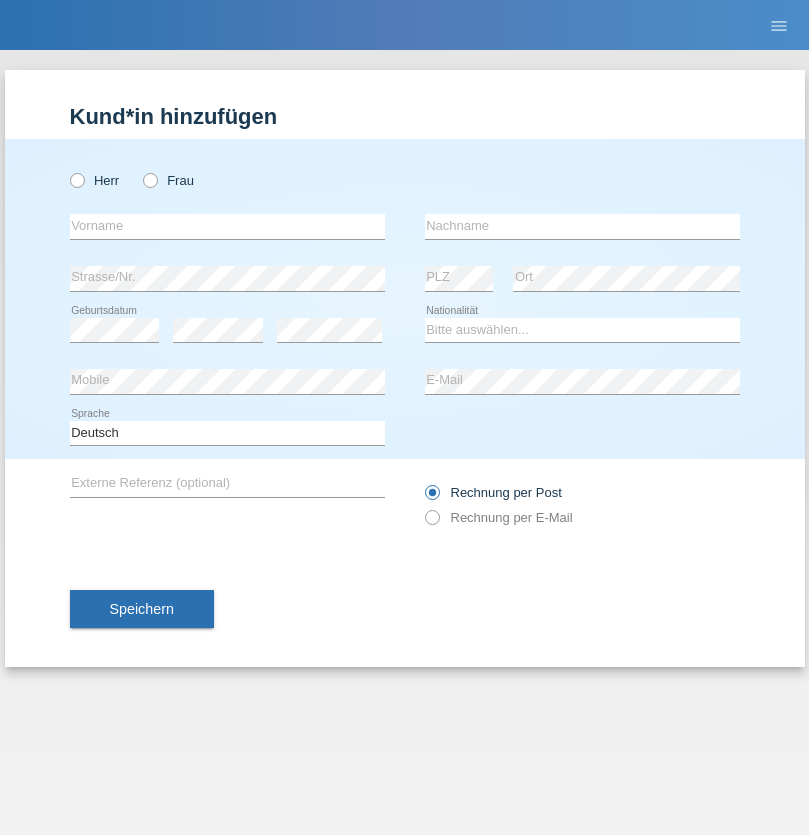 scroll, scrollTop: 0, scrollLeft: 0, axis: both 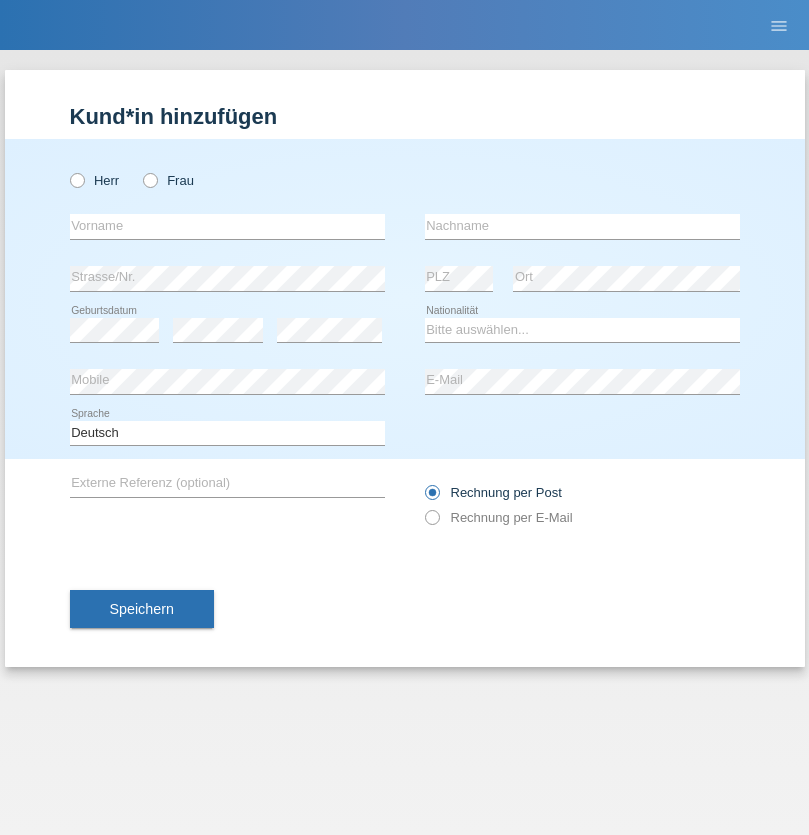 radio on "true" 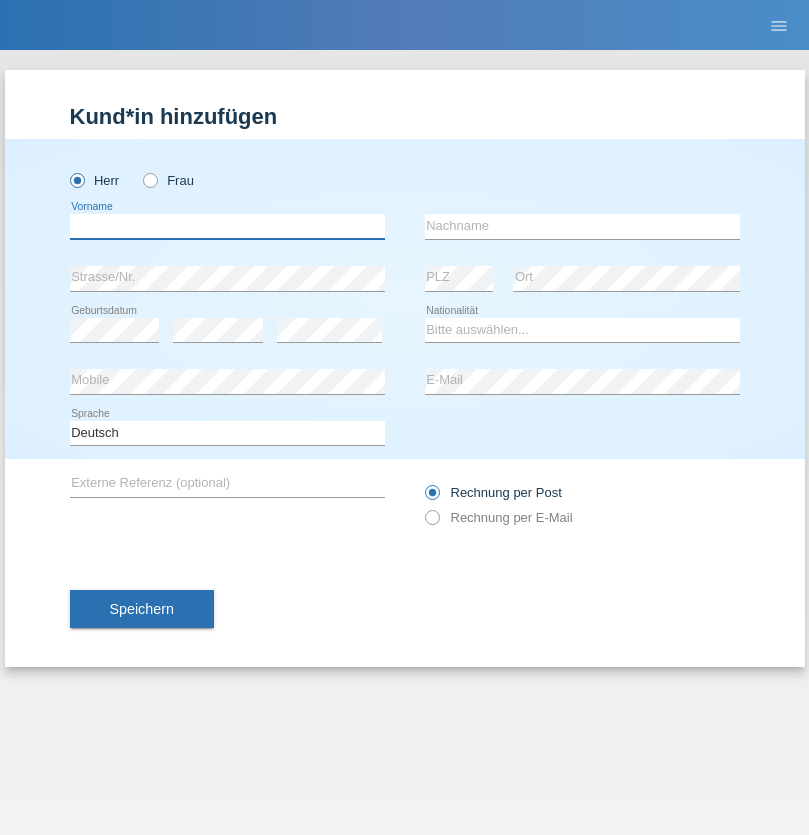 click at bounding box center [227, 226] 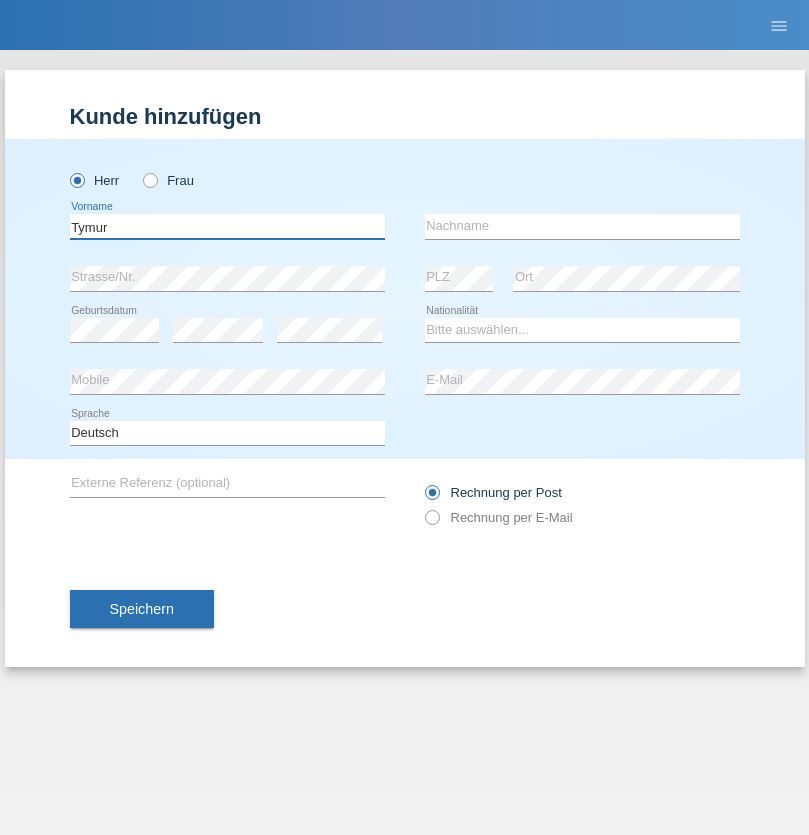 type on "Tymur" 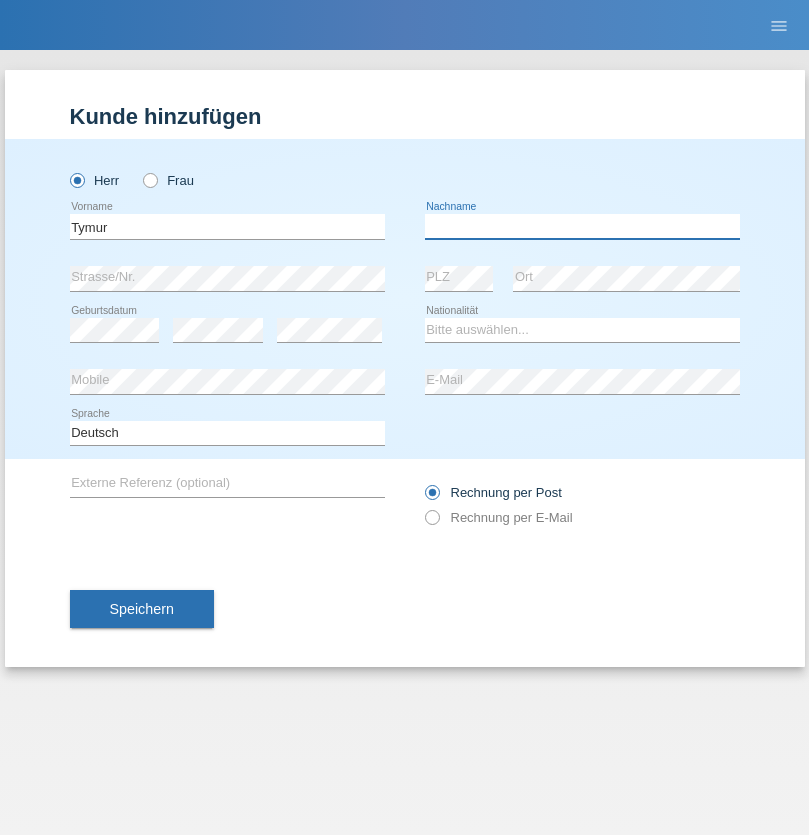 click at bounding box center (582, 226) 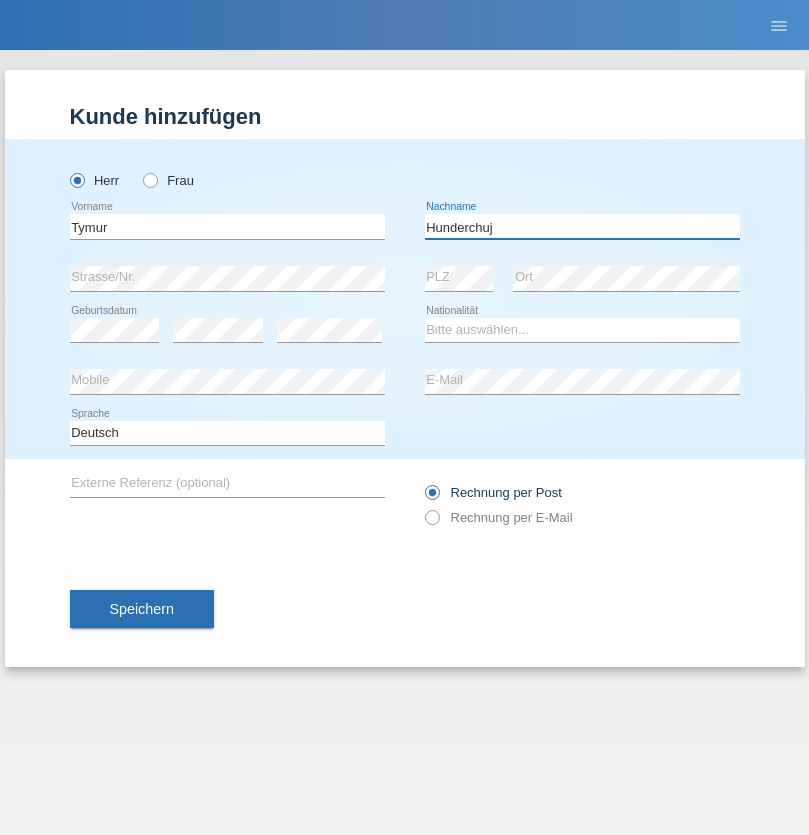 type on "Hunderchuj" 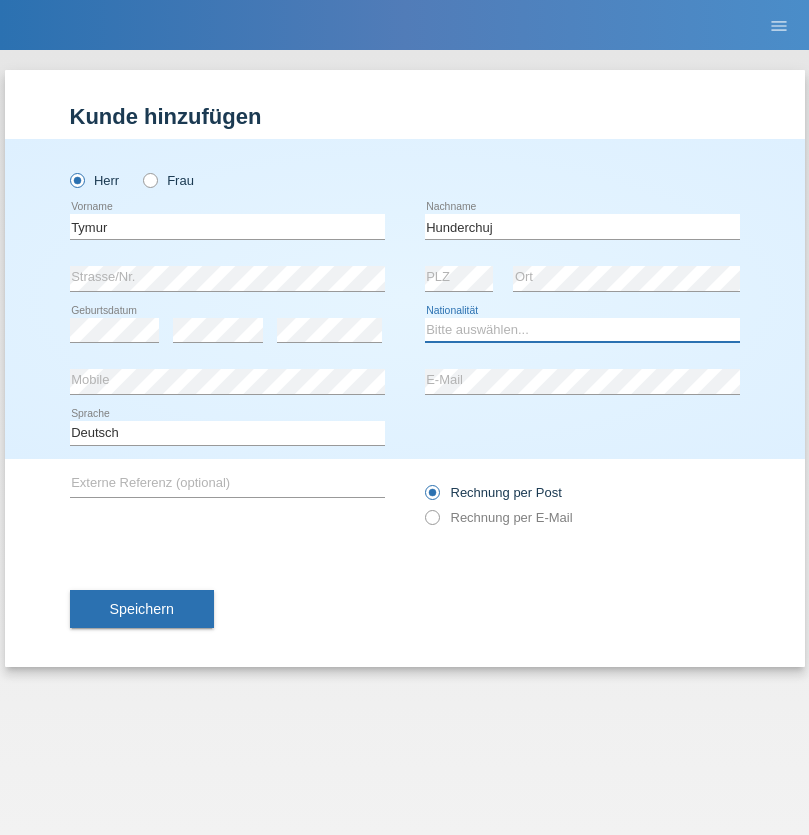select on "UA" 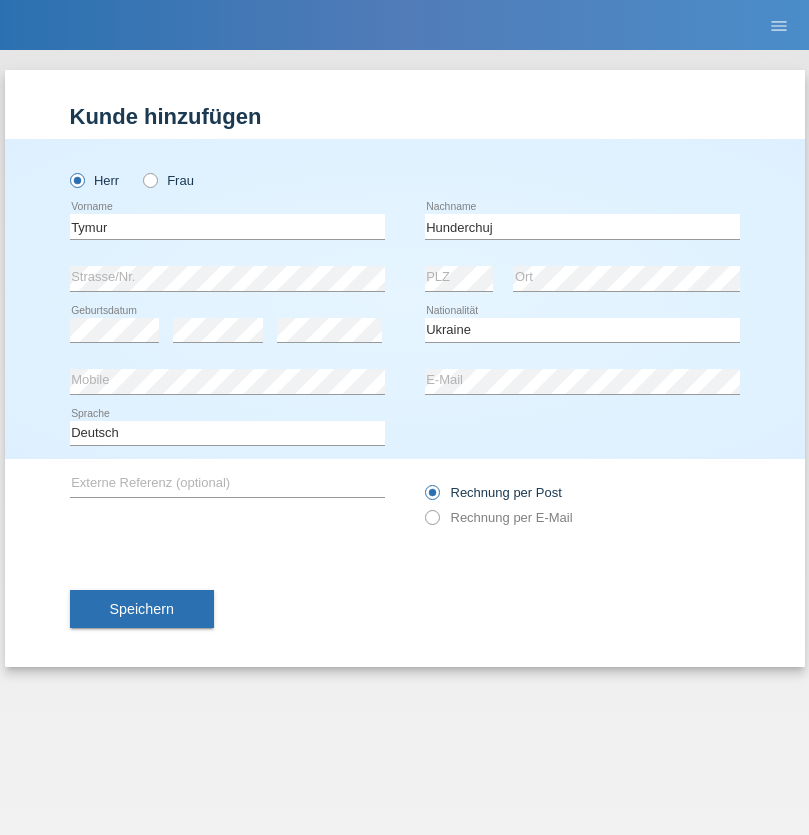 select on "C" 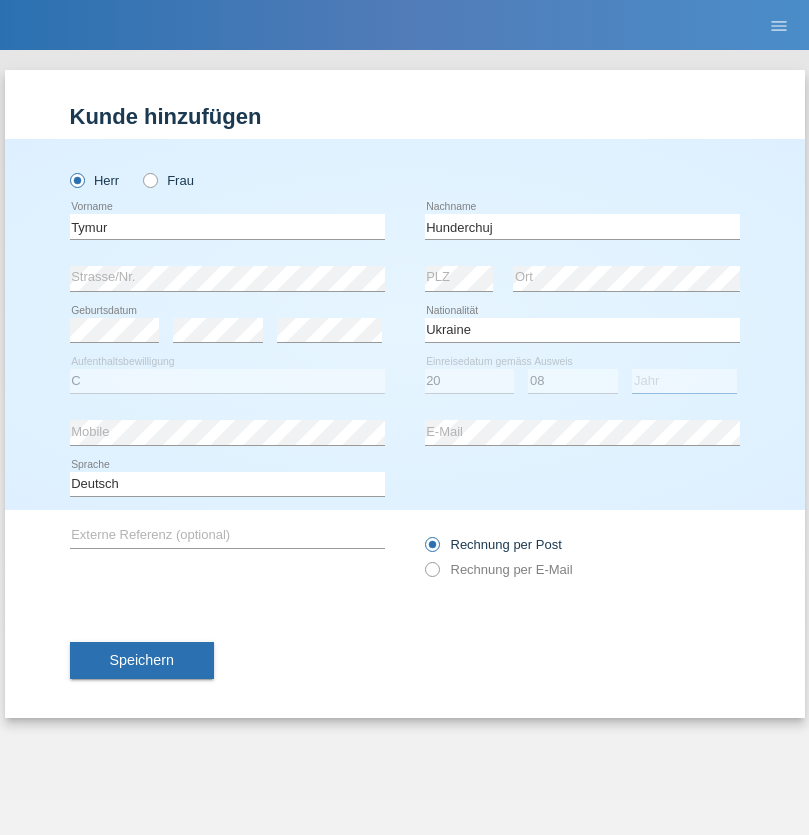 select on "2021" 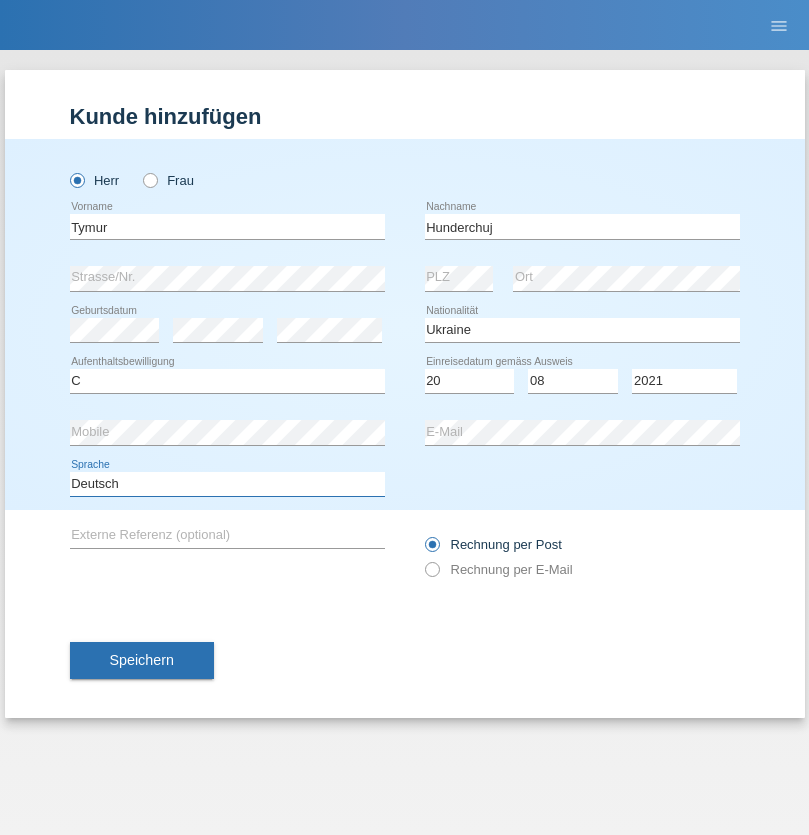select on "en" 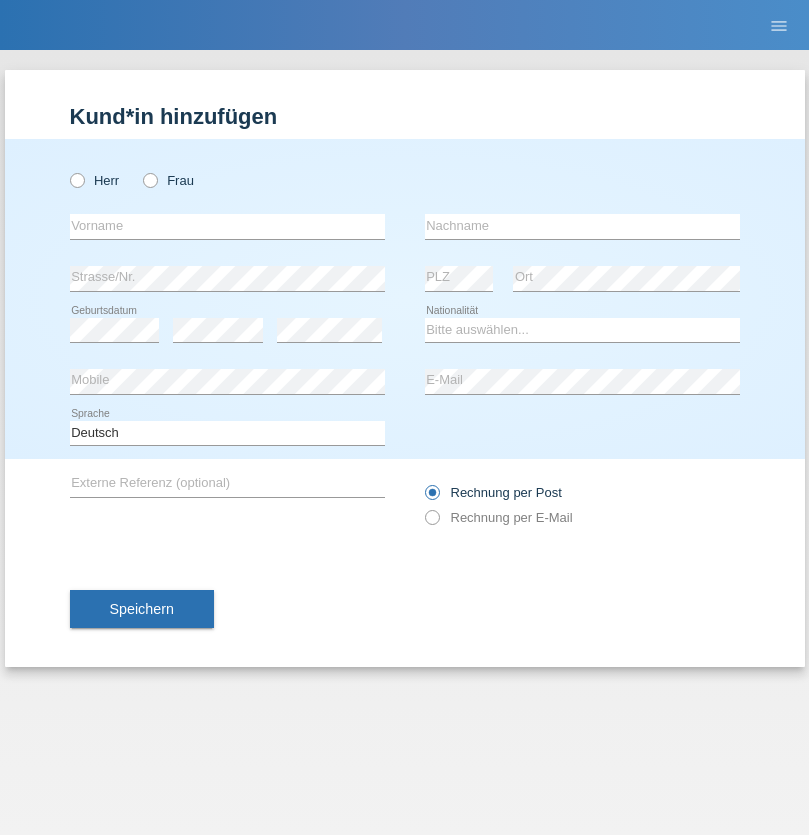 scroll, scrollTop: 0, scrollLeft: 0, axis: both 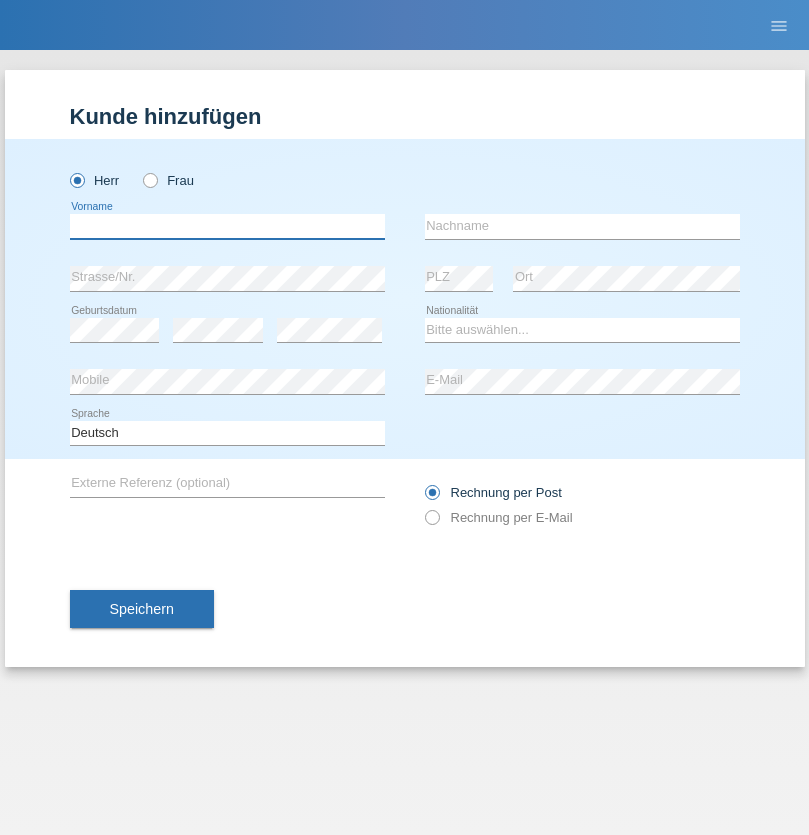 click at bounding box center (227, 226) 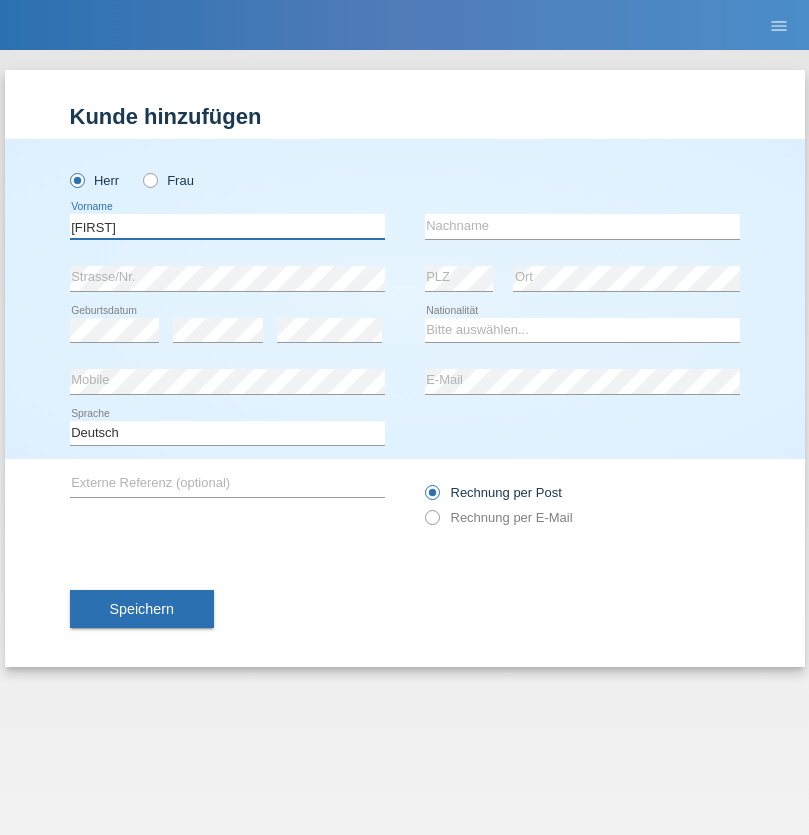 type on "[FIRST]" 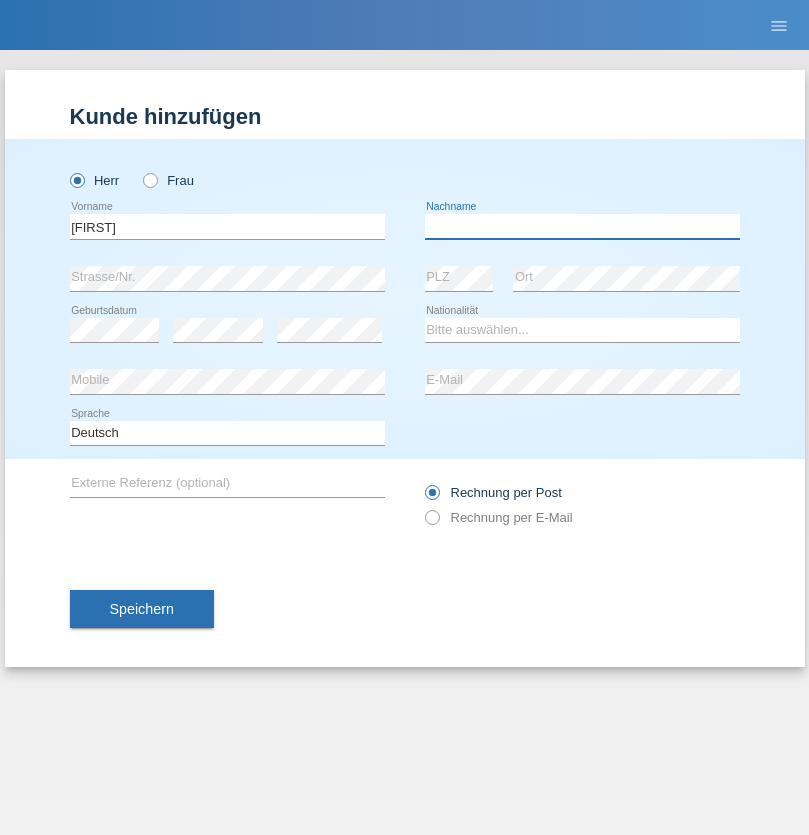 click at bounding box center (582, 226) 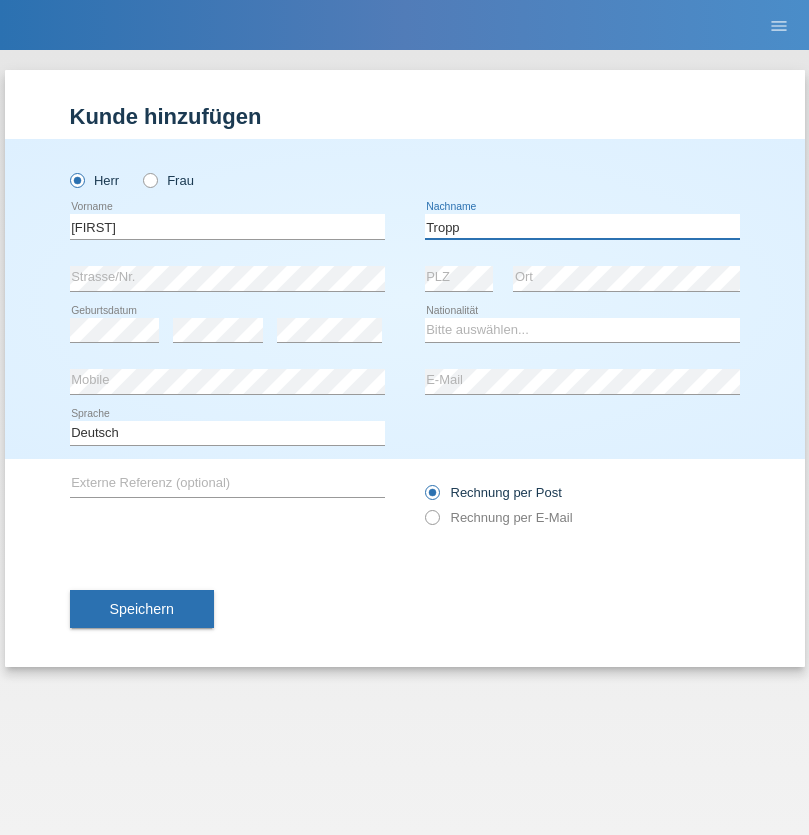 type on "Tropp" 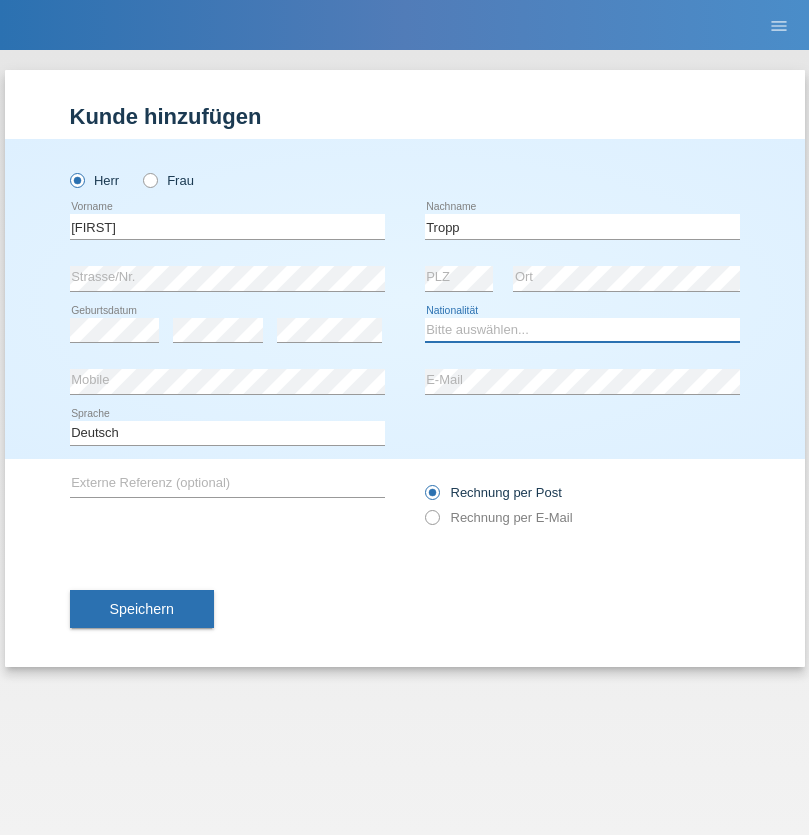 select on "SK" 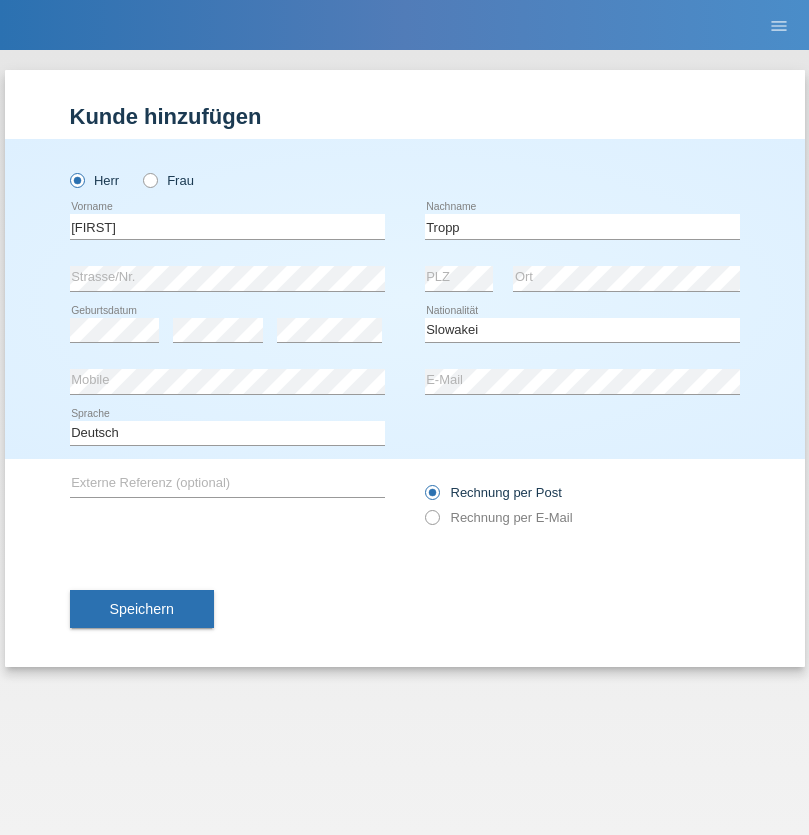 select on "C" 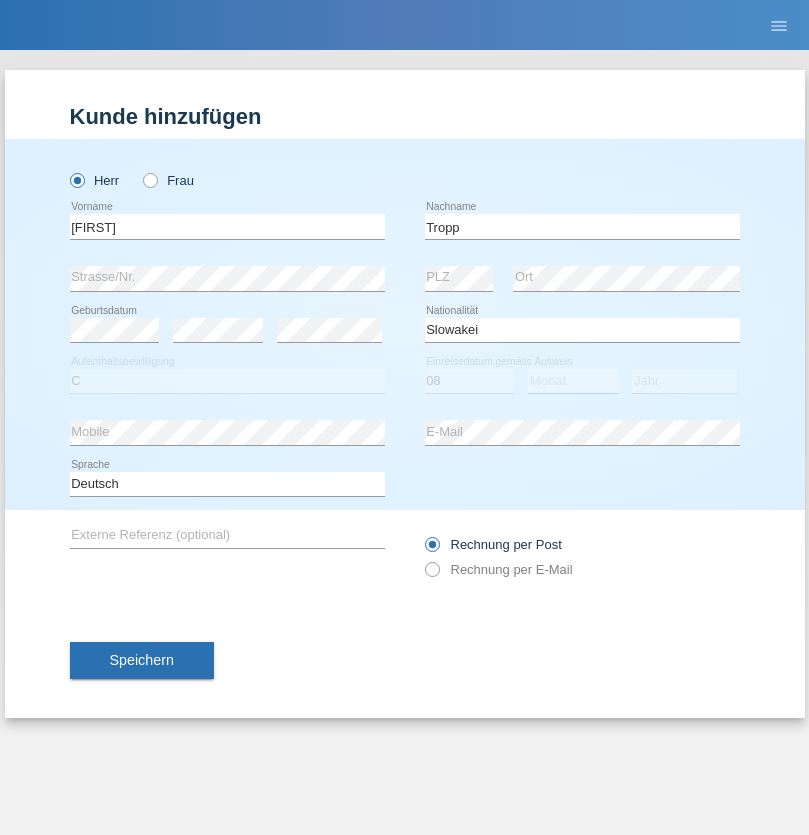 select on "08" 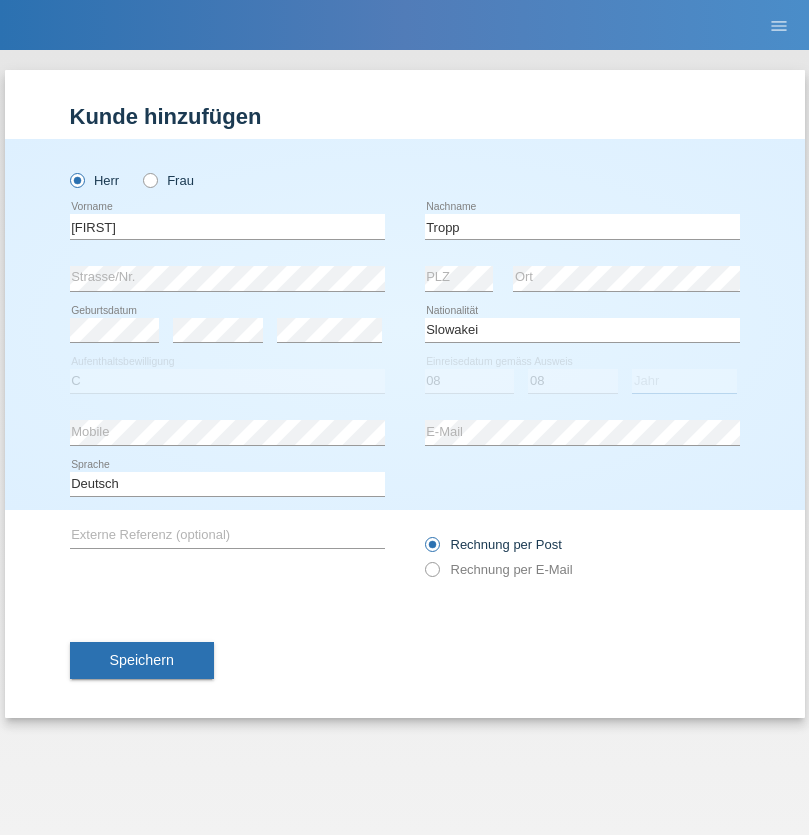 select on "2021" 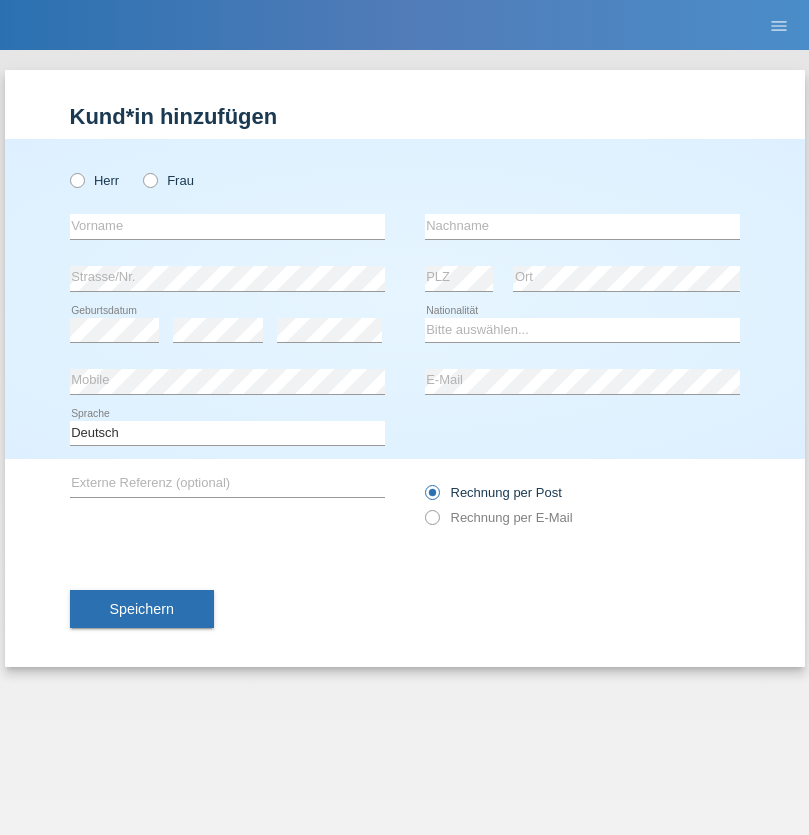 scroll, scrollTop: 0, scrollLeft: 0, axis: both 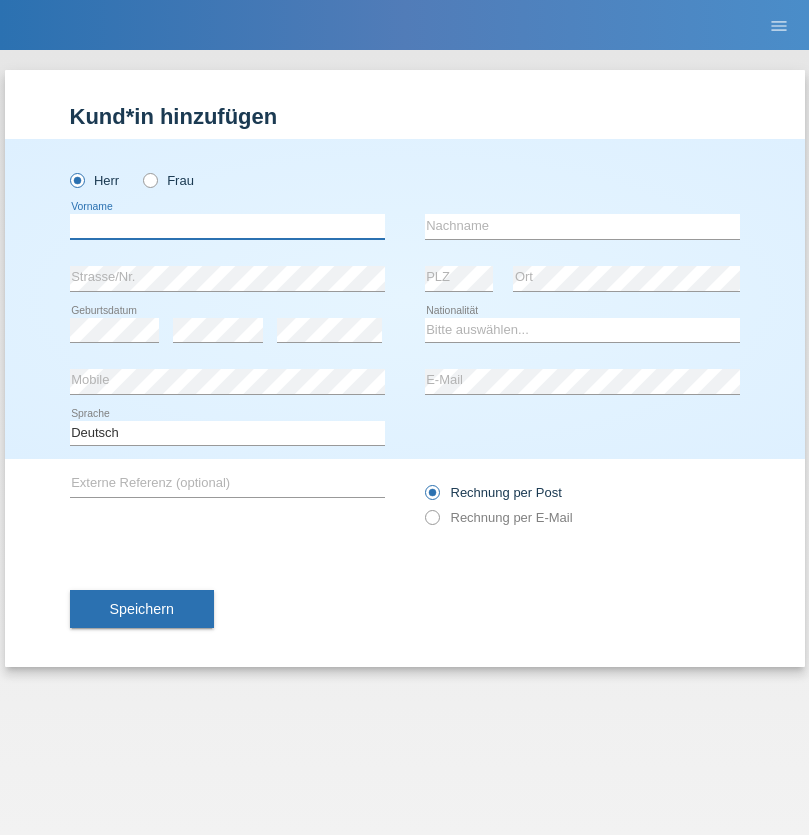 click at bounding box center (227, 226) 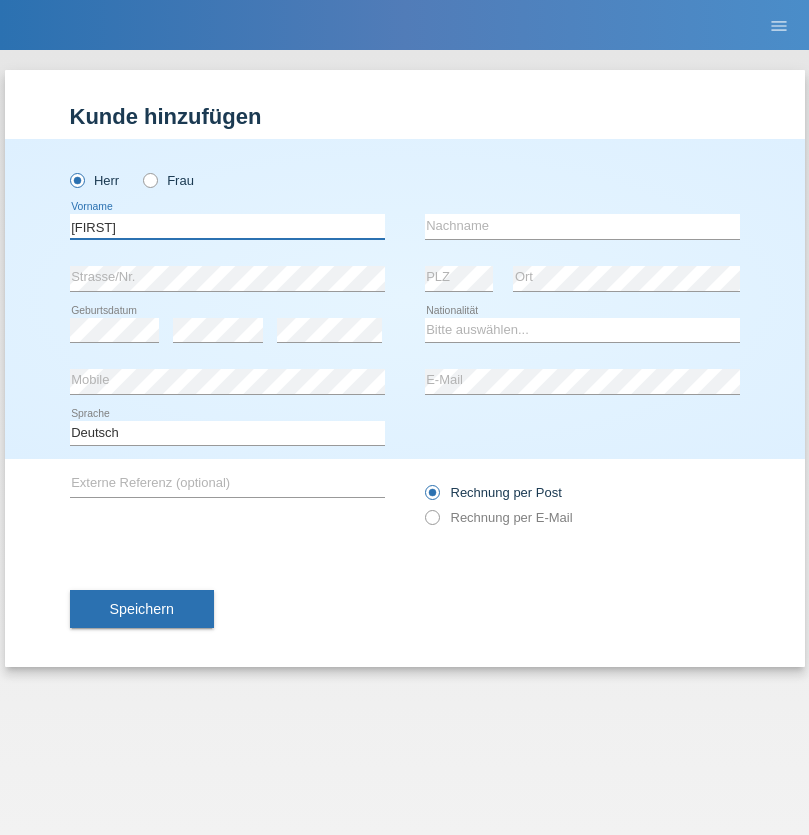 type on "Dirk" 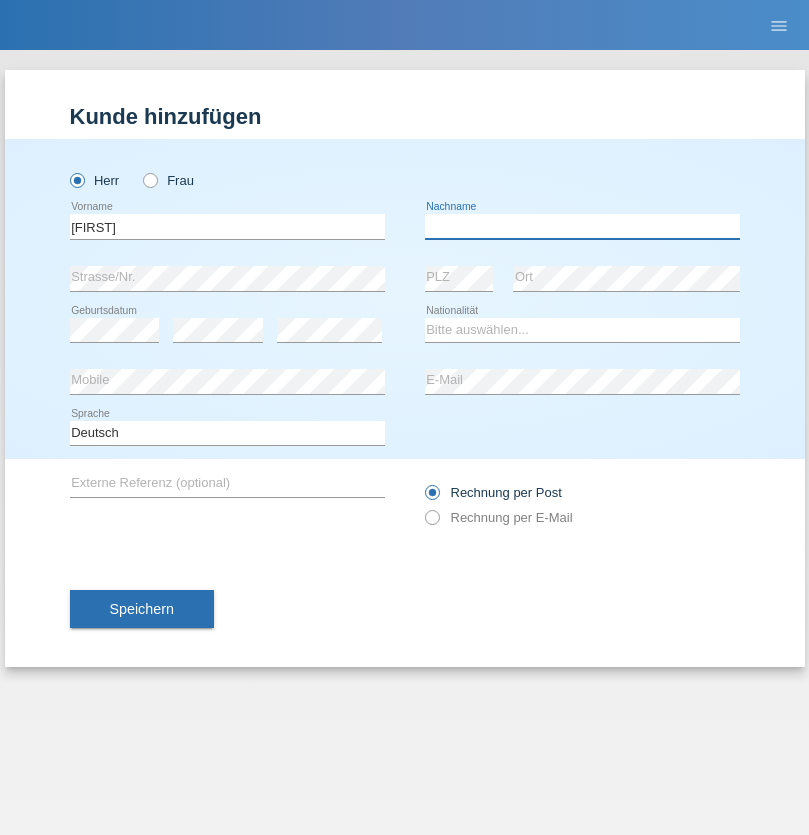 click at bounding box center [582, 226] 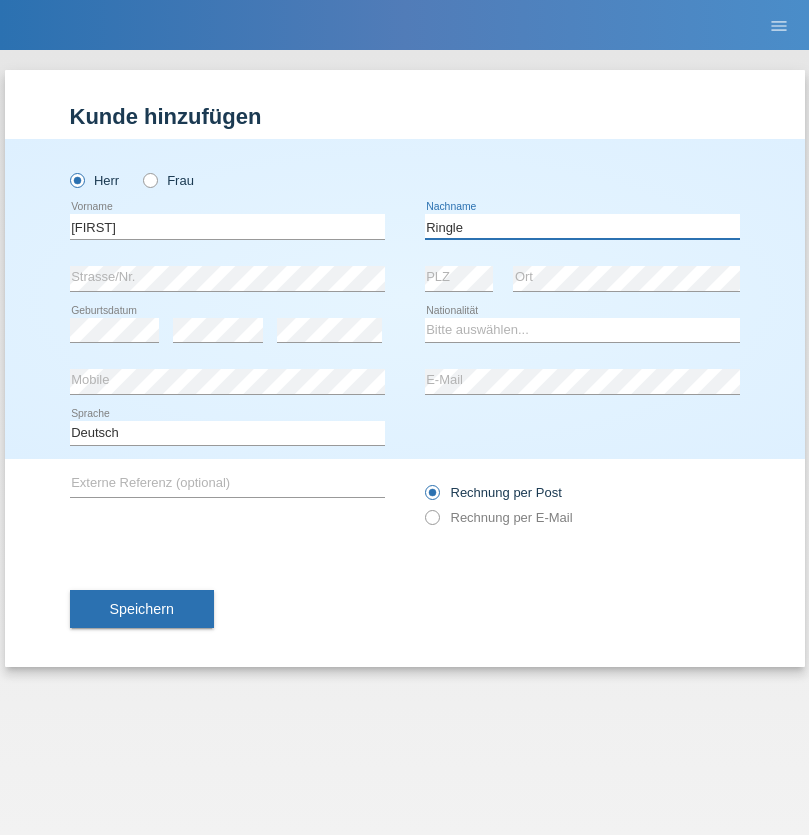 type on "Ringle" 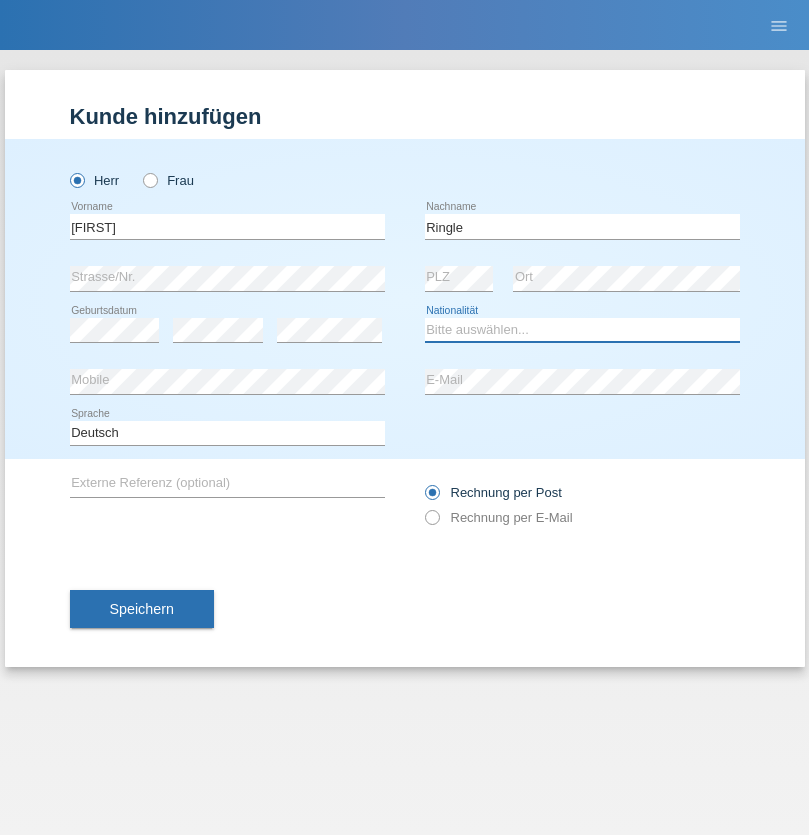 select on "DE" 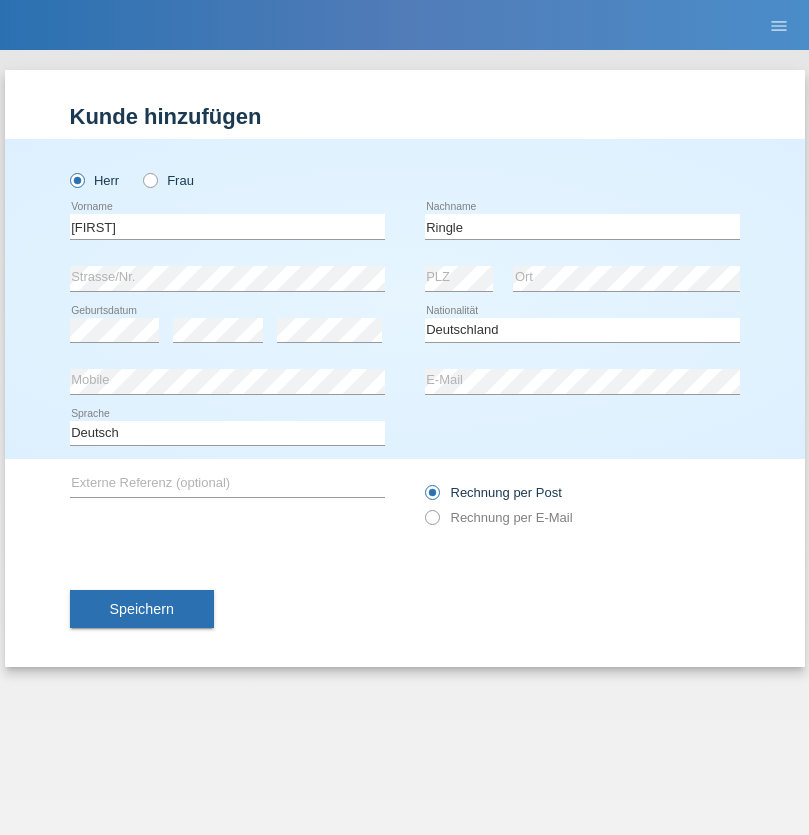 select on "C" 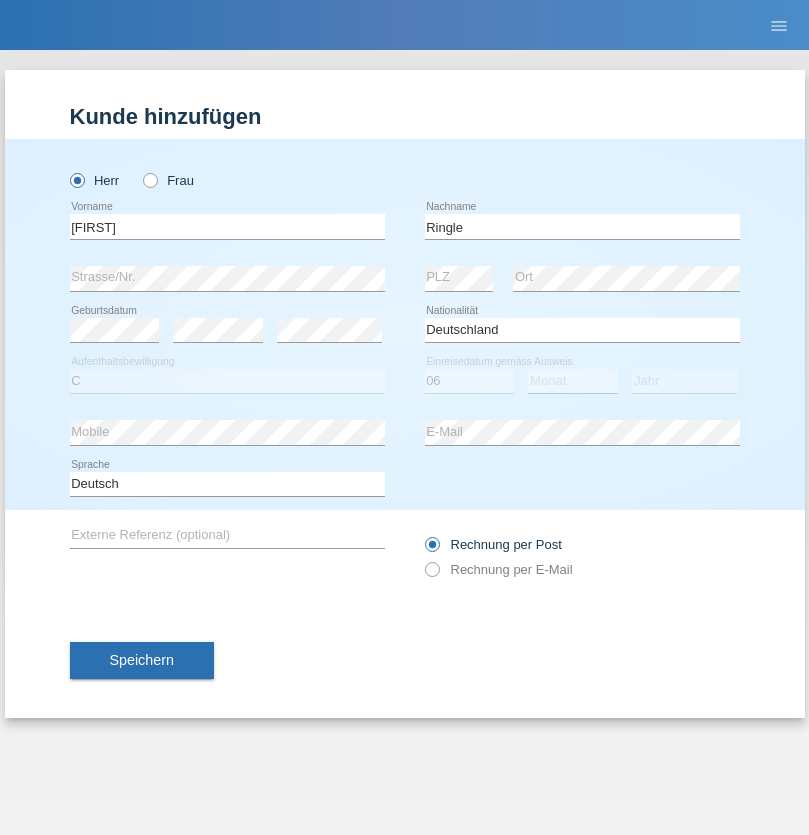 select on "01" 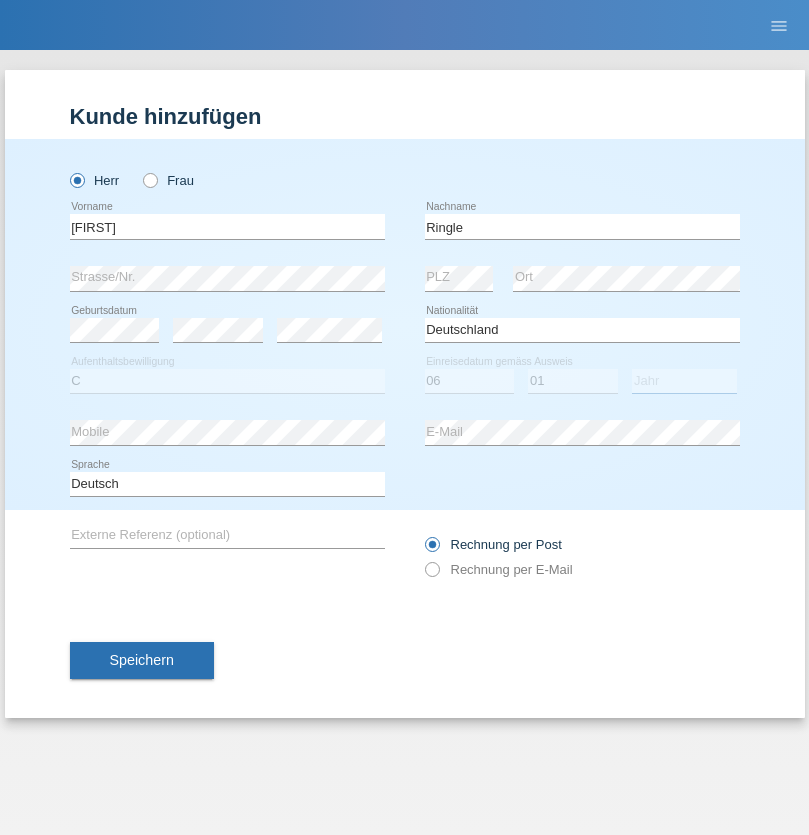 select on "2021" 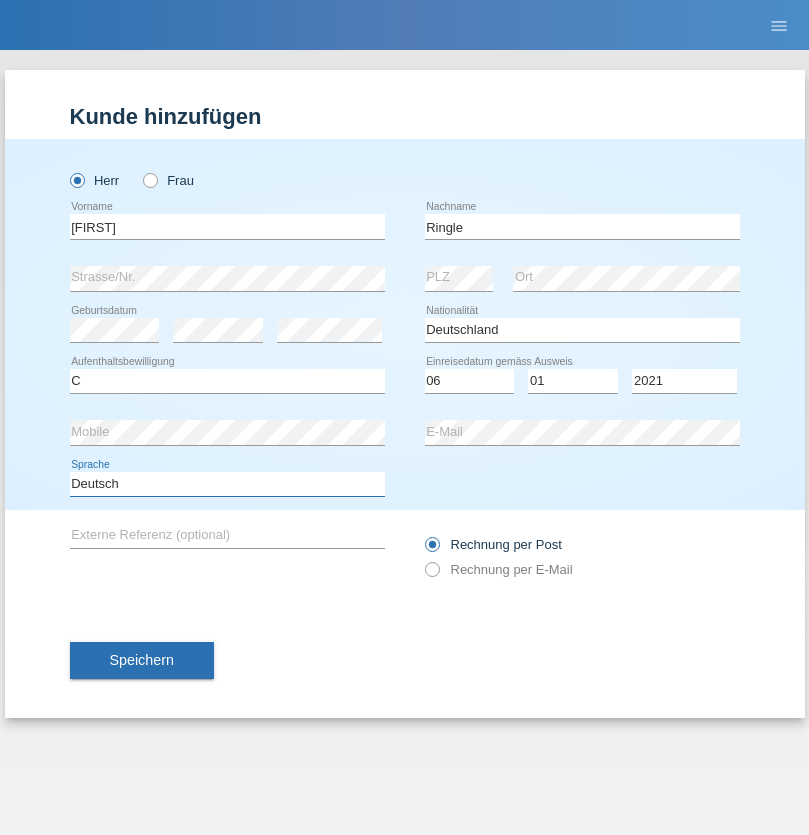 select on "en" 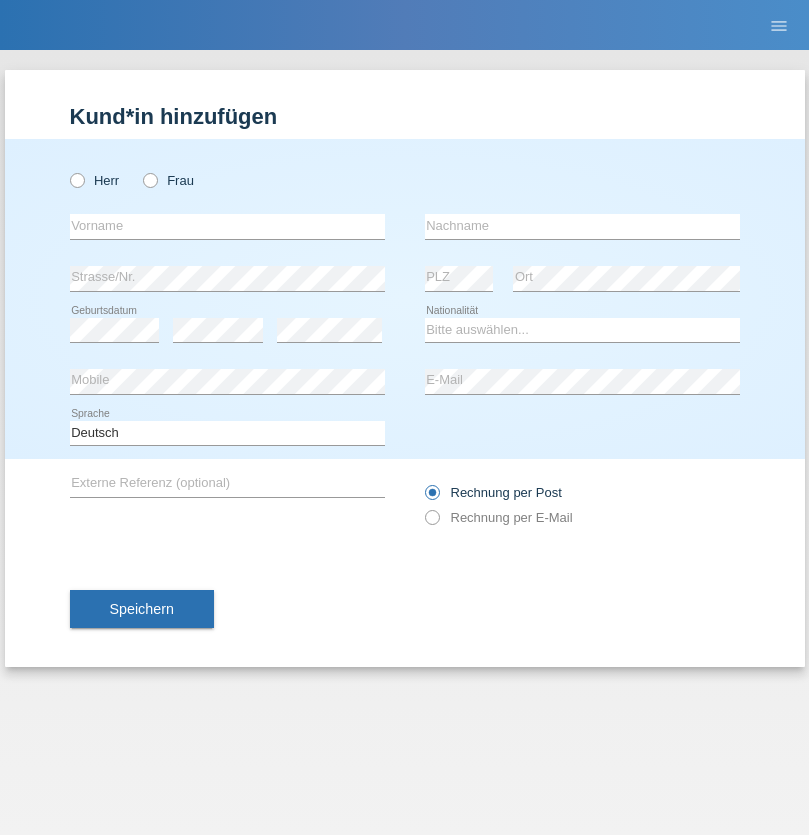 scroll, scrollTop: 0, scrollLeft: 0, axis: both 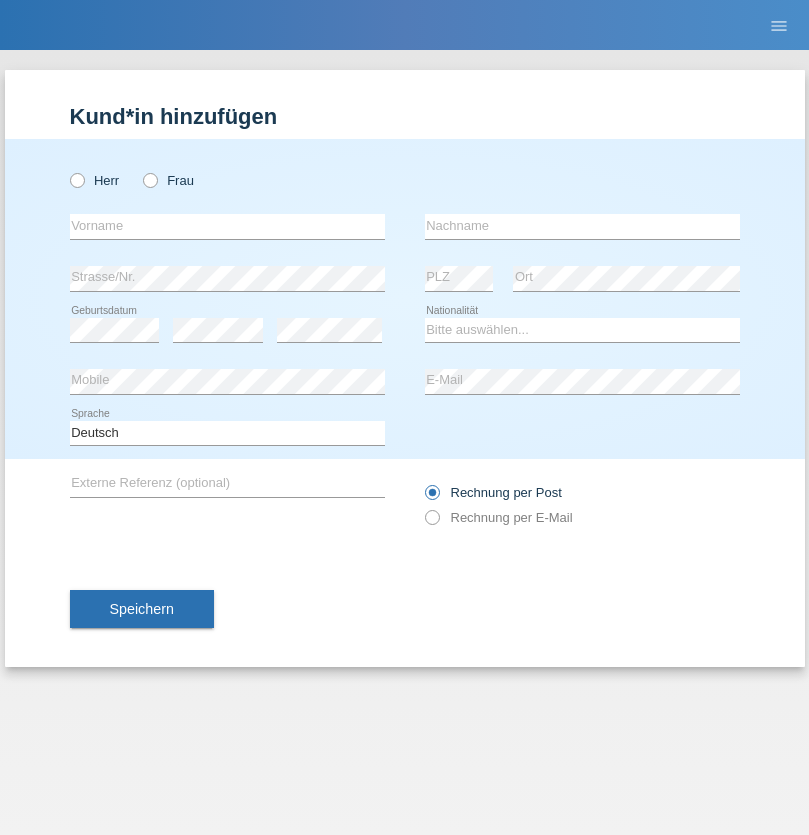 radio on "true" 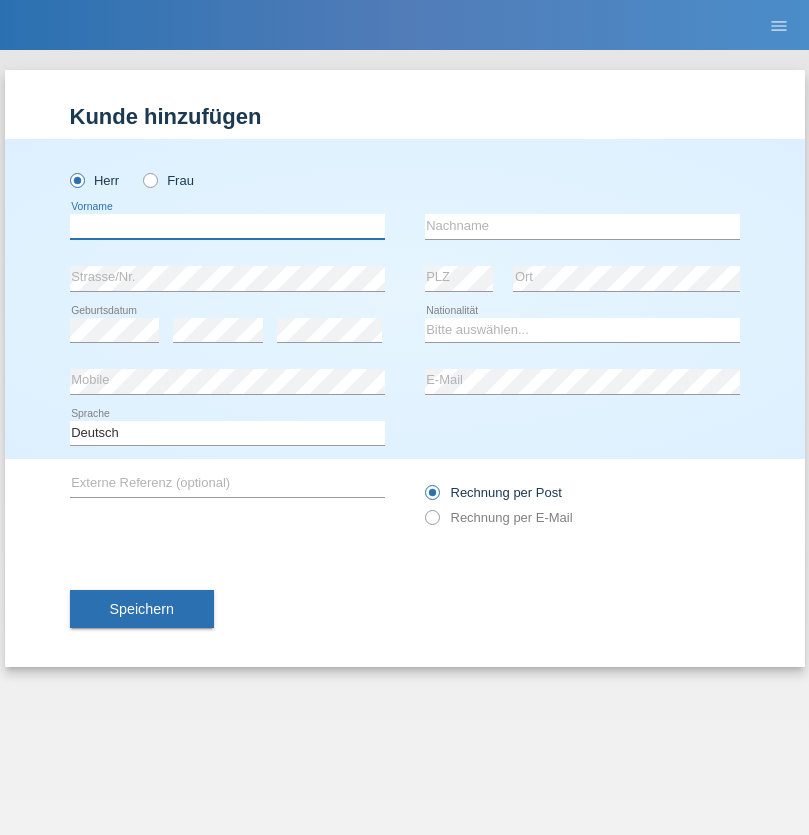 click at bounding box center [227, 226] 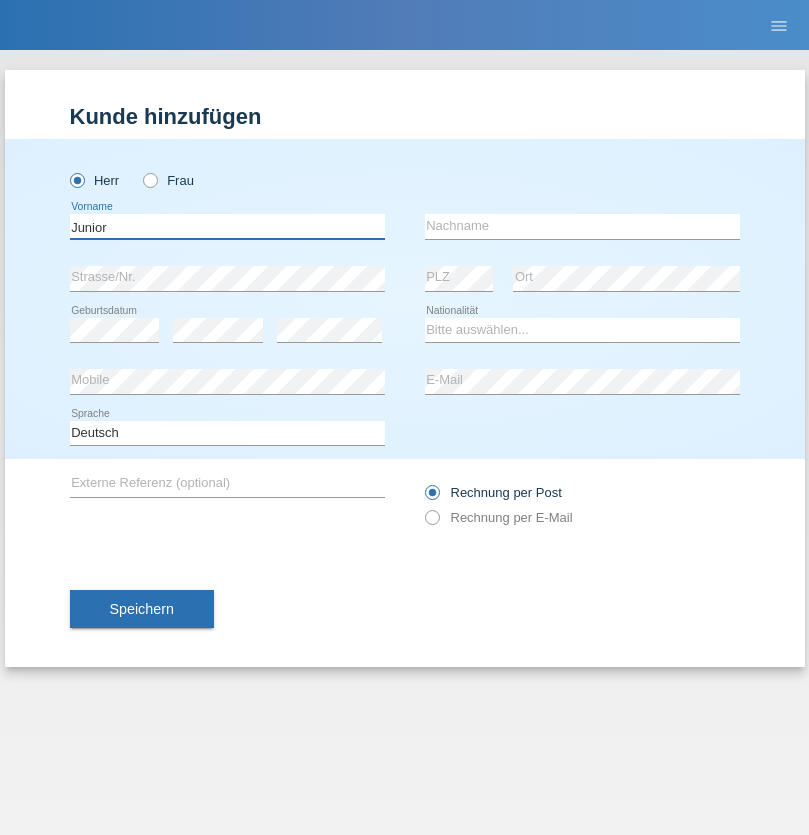 type on "Junior" 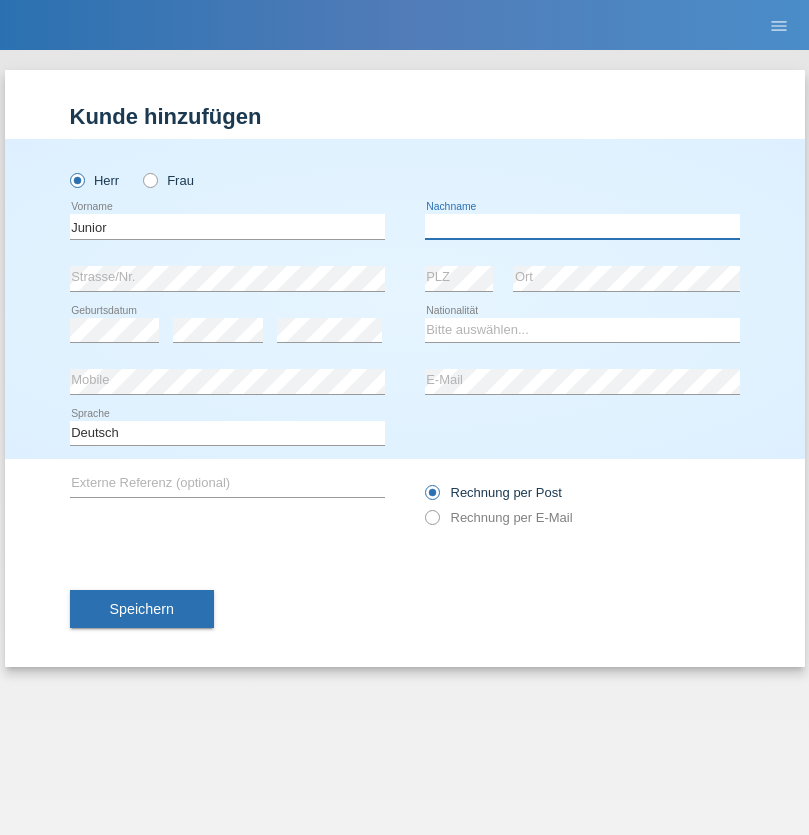 click at bounding box center (582, 226) 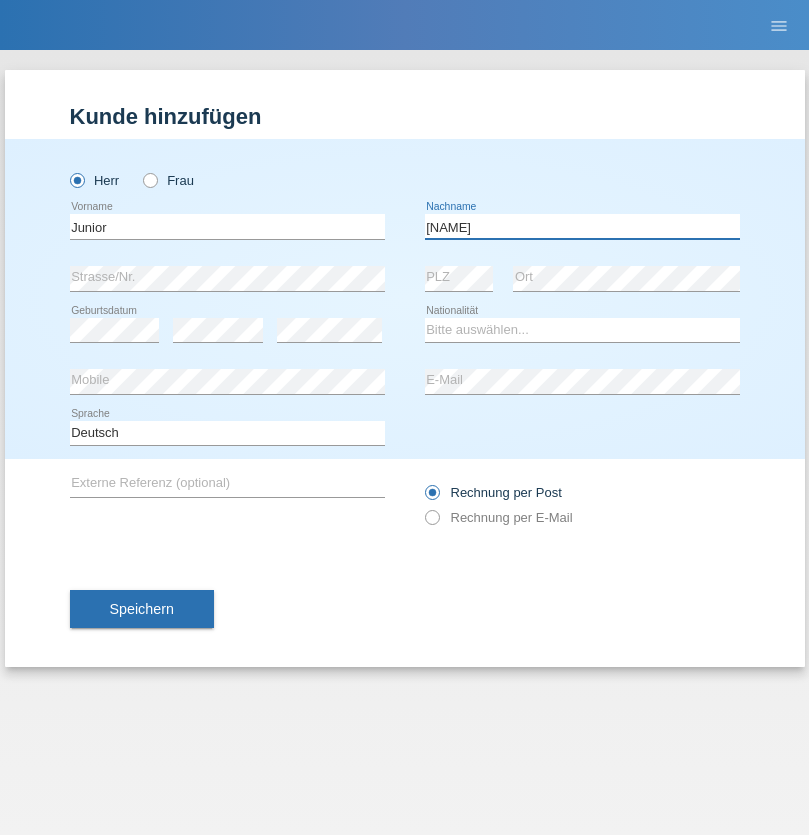 type on "[NAME]" 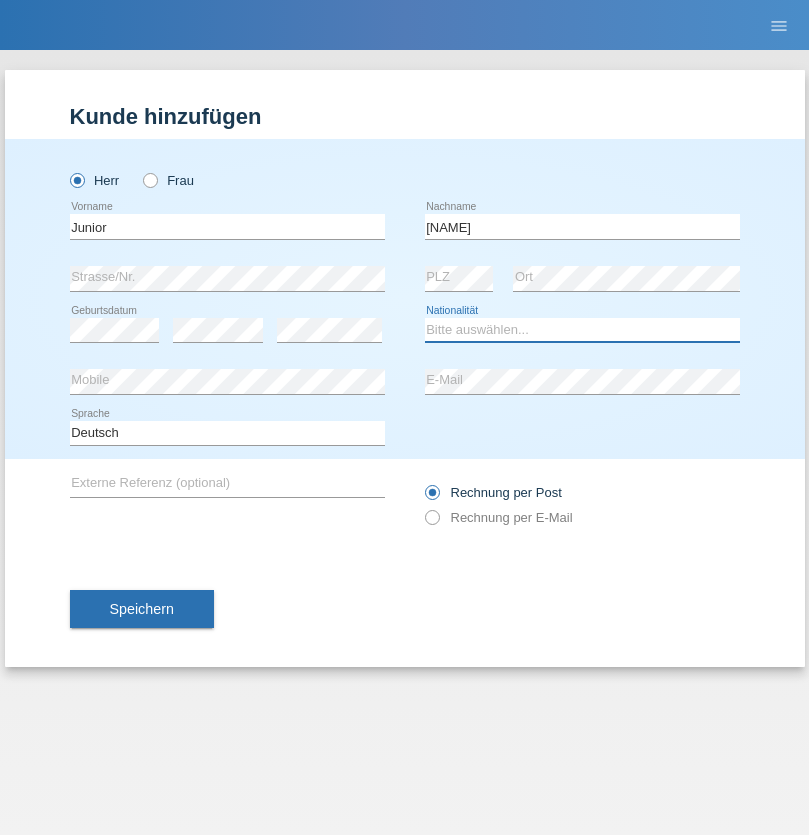 select on "CH" 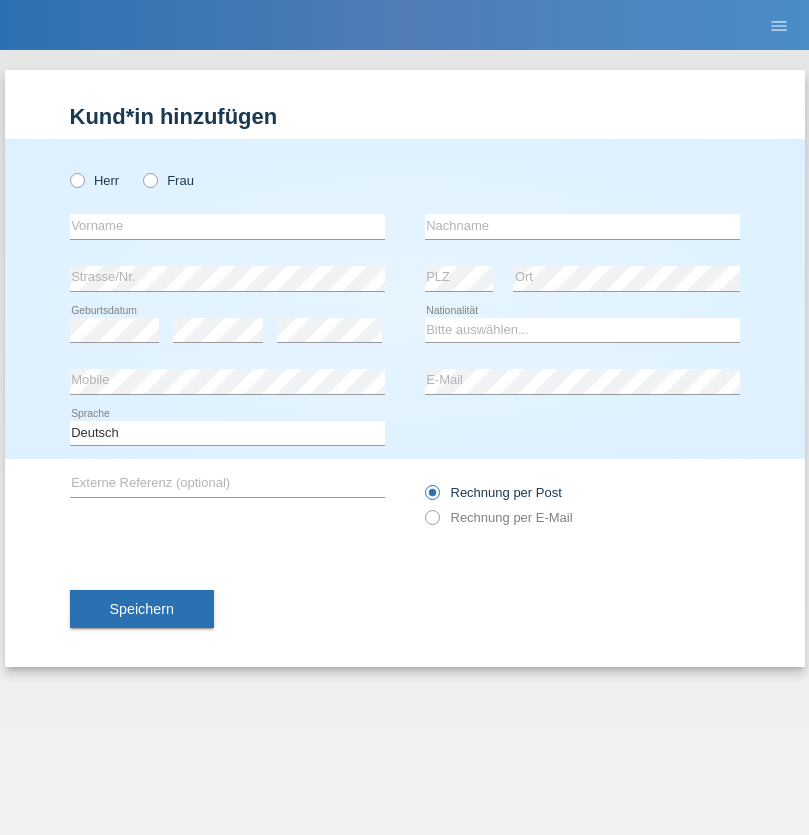scroll, scrollTop: 0, scrollLeft: 0, axis: both 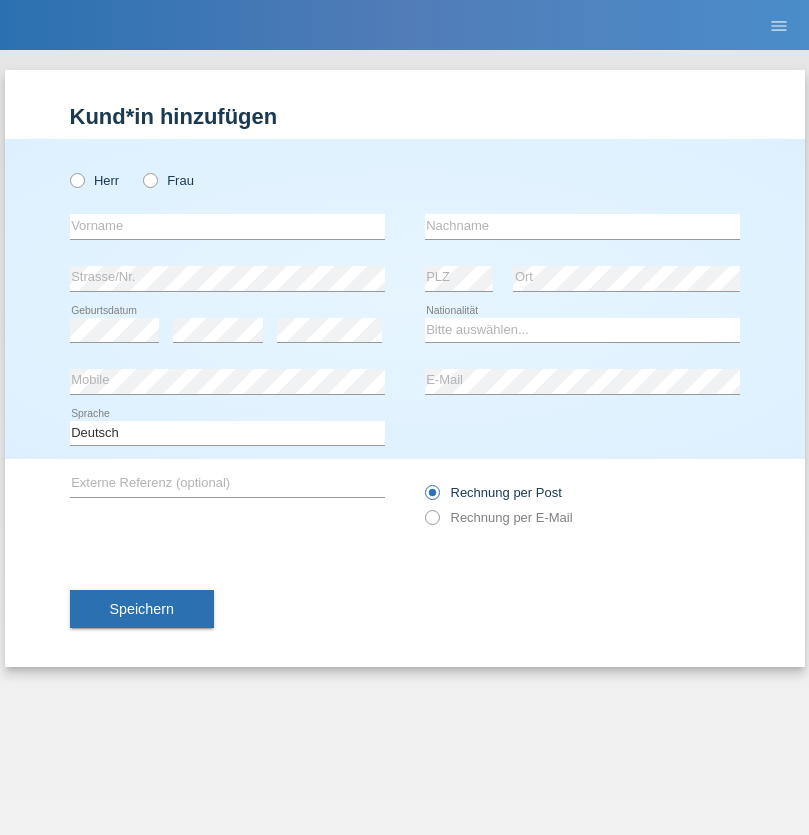 radio on "true" 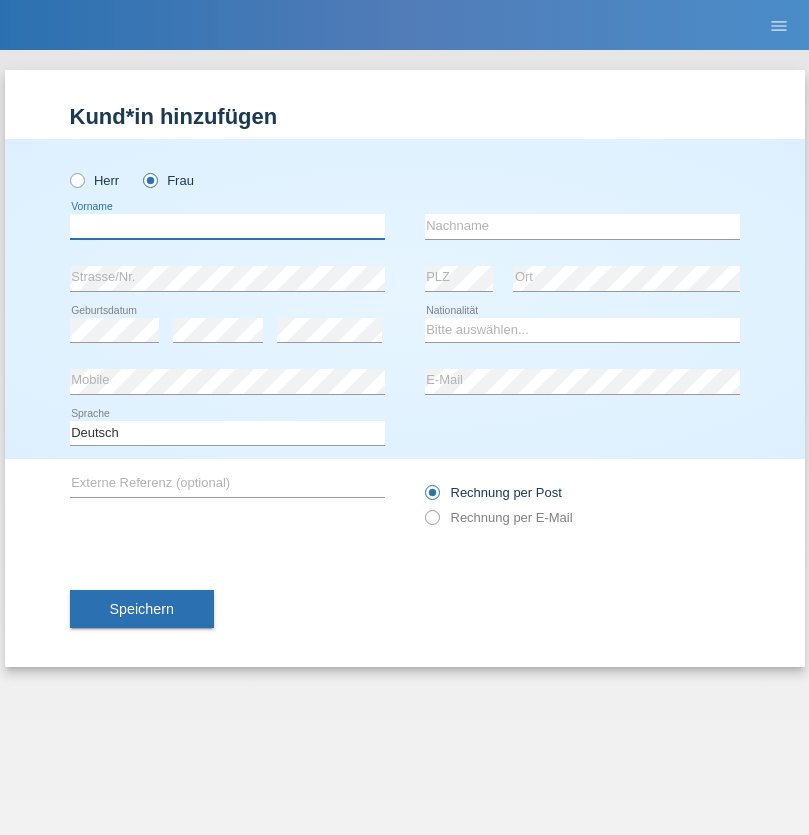 click at bounding box center (227, 226) 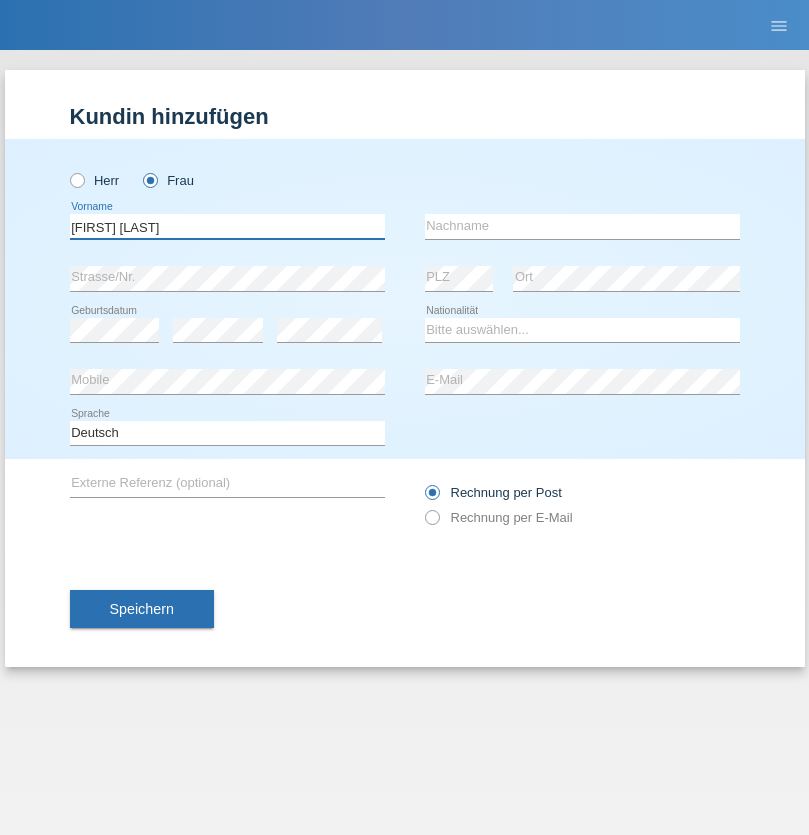 type on "Maria Fernanda" 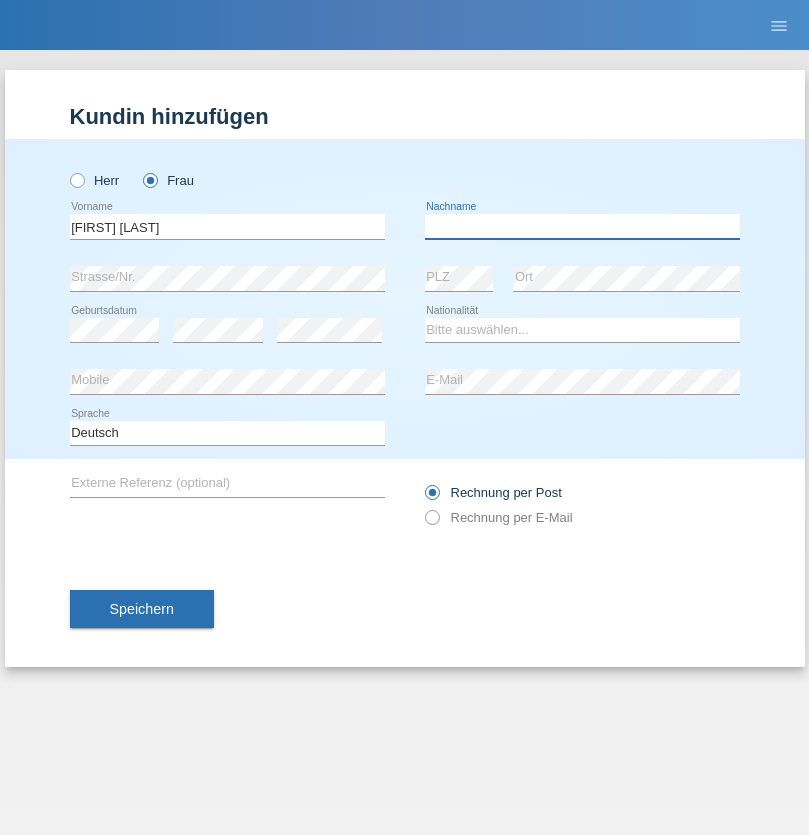 click at bounding box center (582, 226) 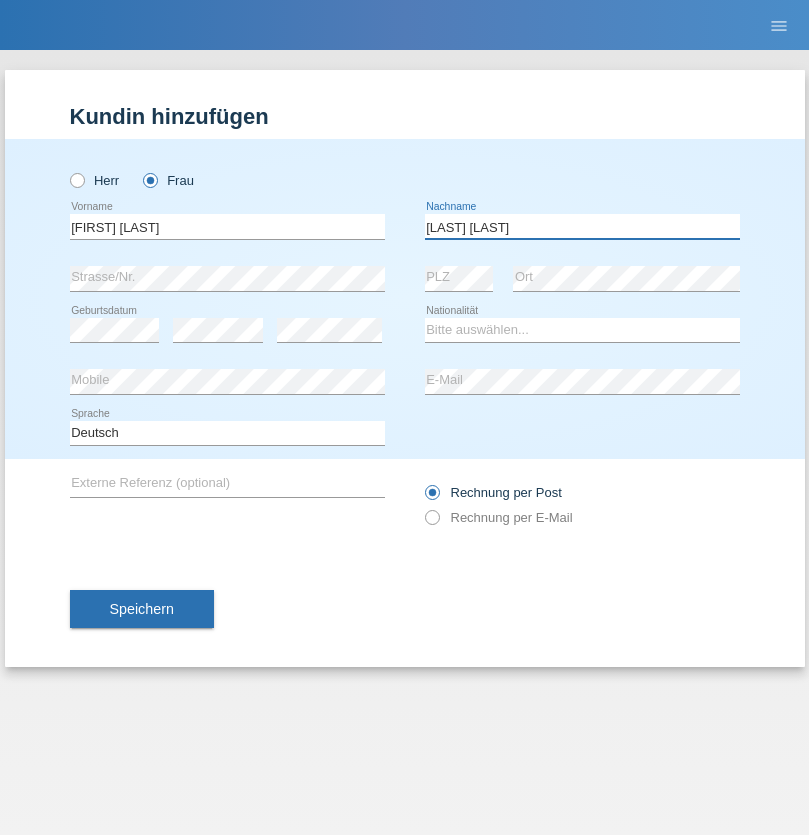 type on "Knusel Campillo" 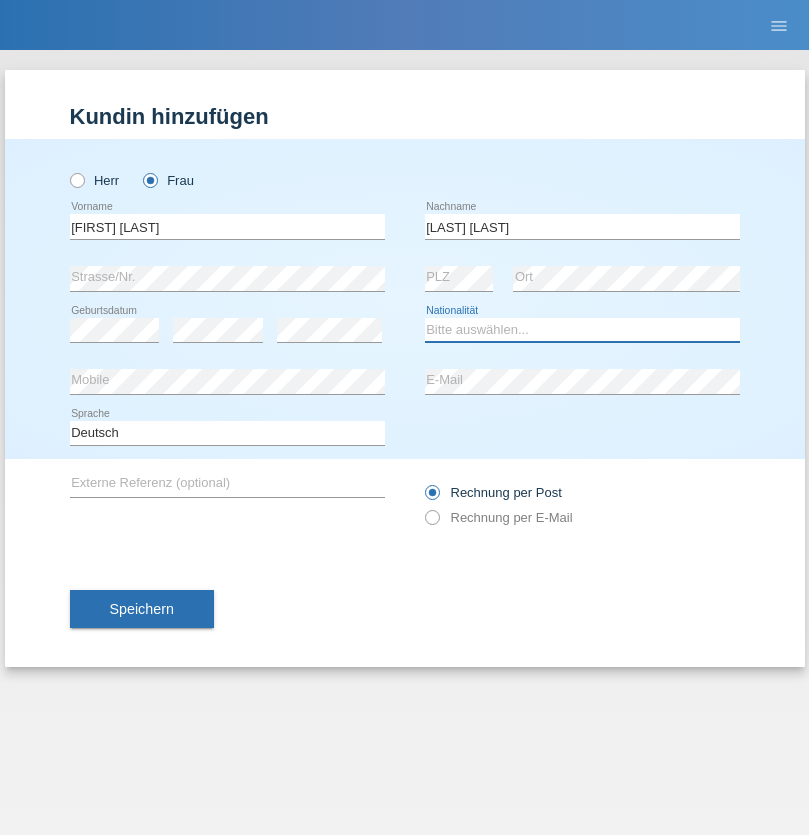 select on "CH" 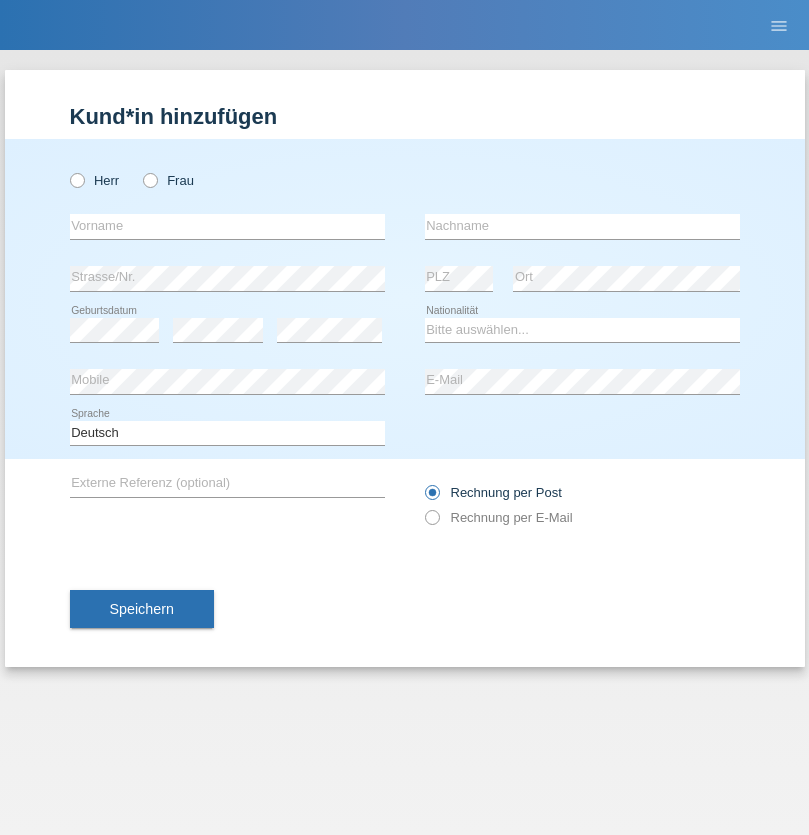 scroll, scrollTop: 0, scrollLeft: 0, axis: both 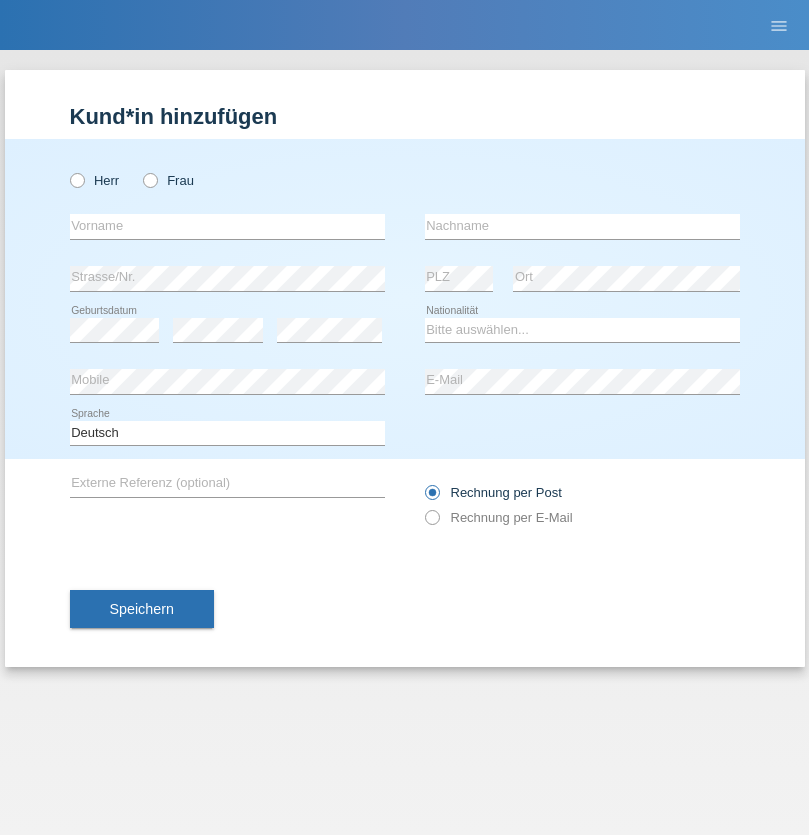 radio on "true" 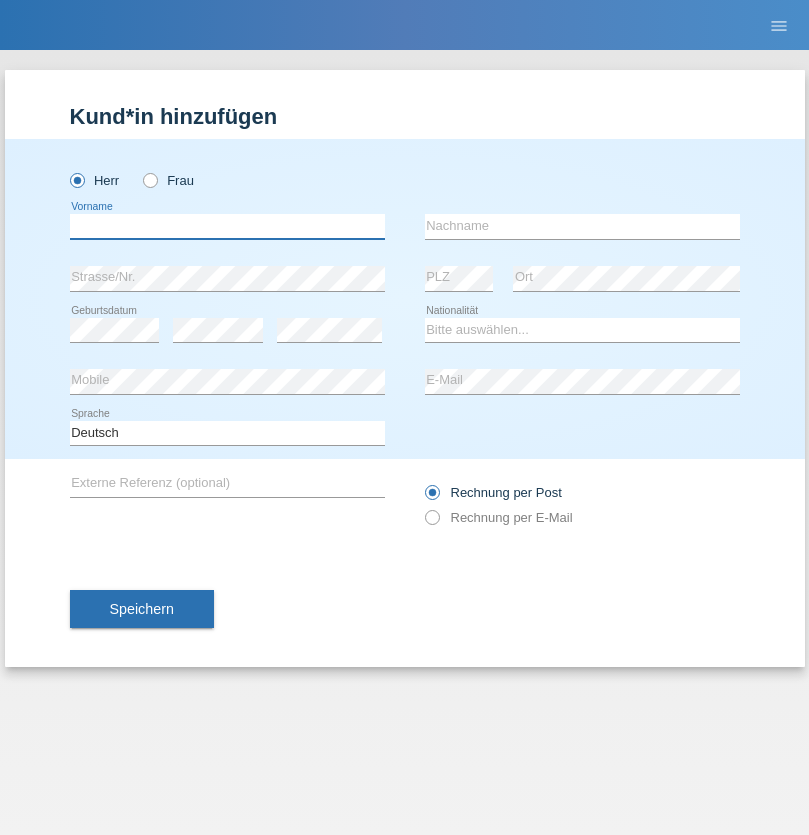 click at bounding box center (227, 226) 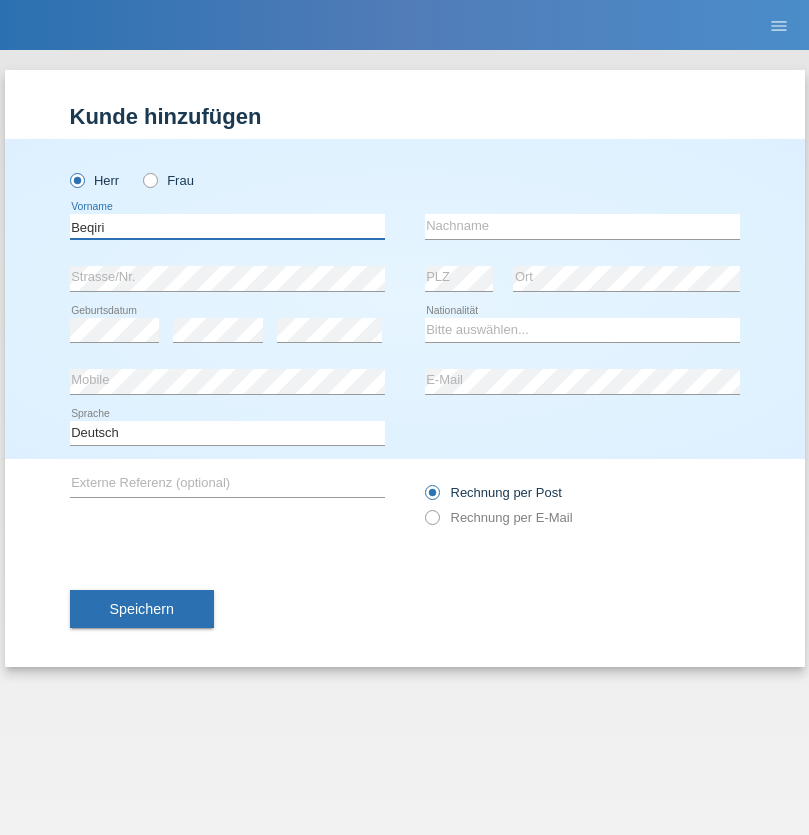 type on "Beqiri" 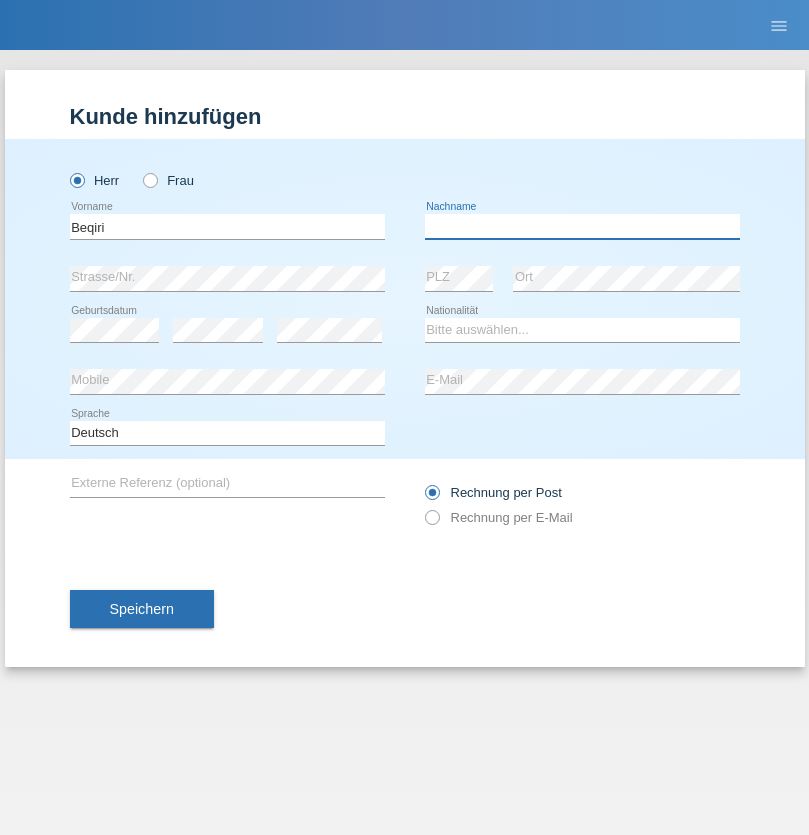 click at bounding box center (582, 226) 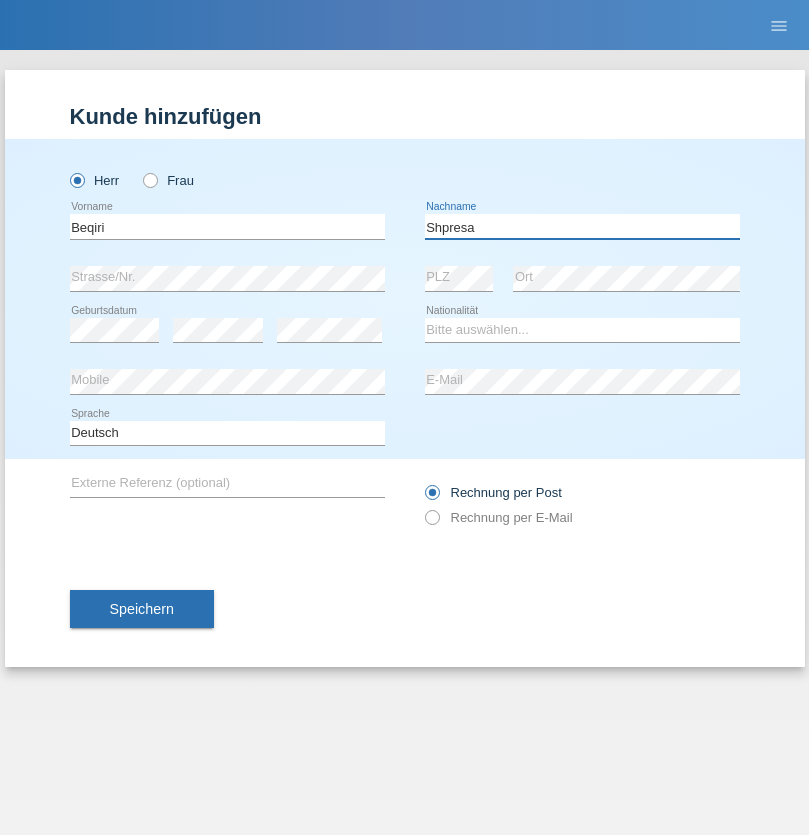 type on "Shpresa" 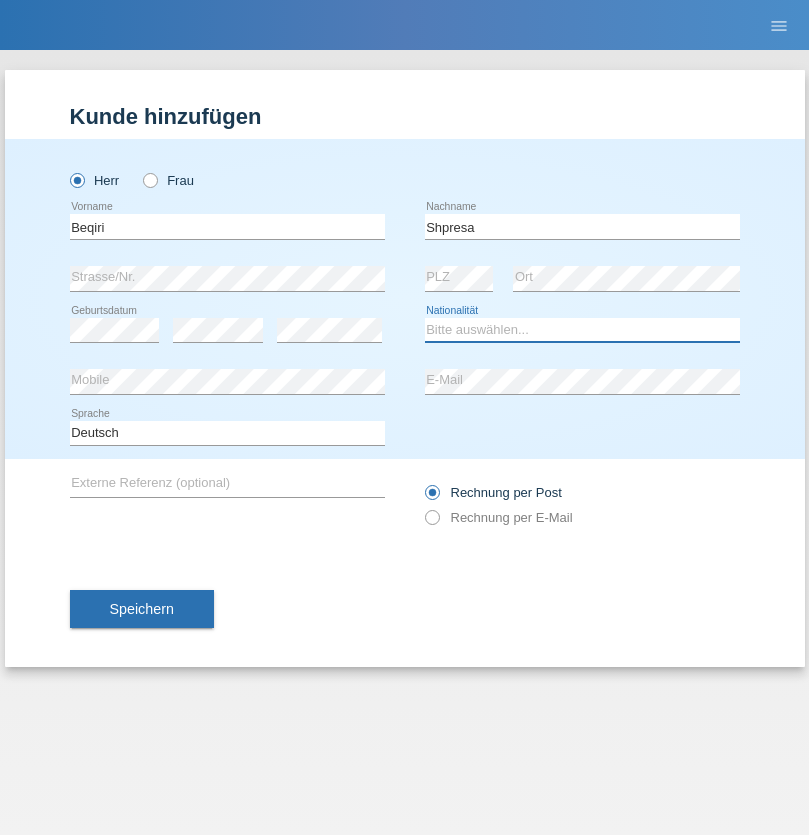 select on "XK" 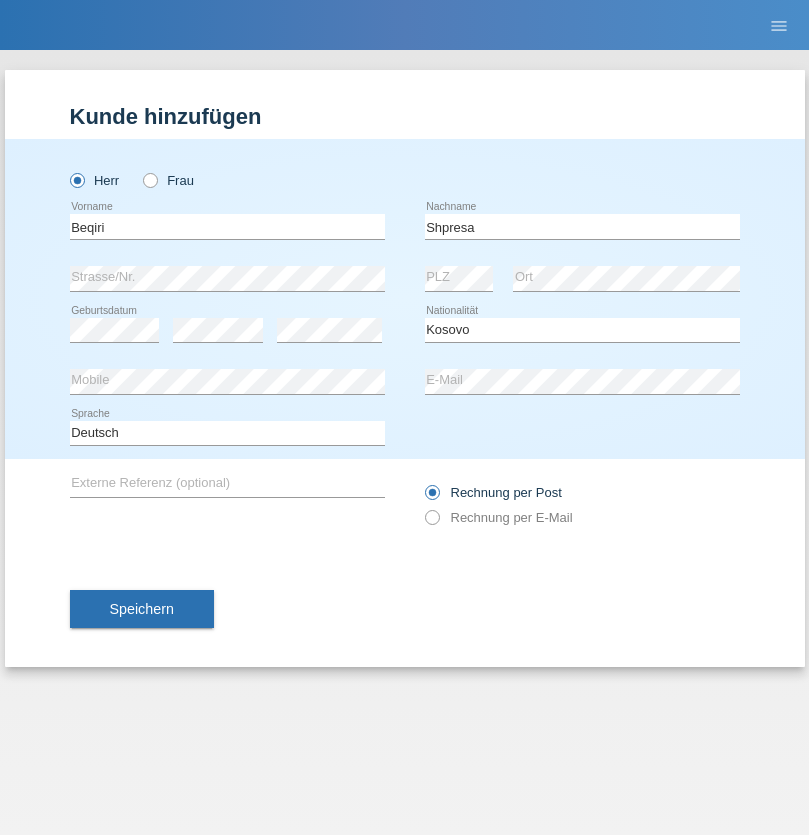 select on "C" 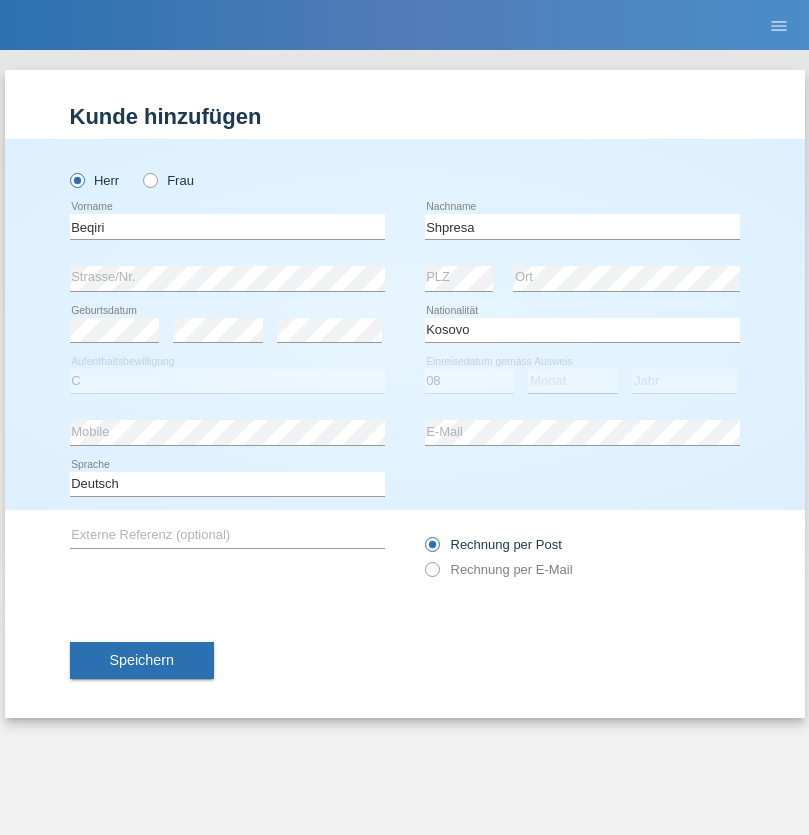 select on "02" 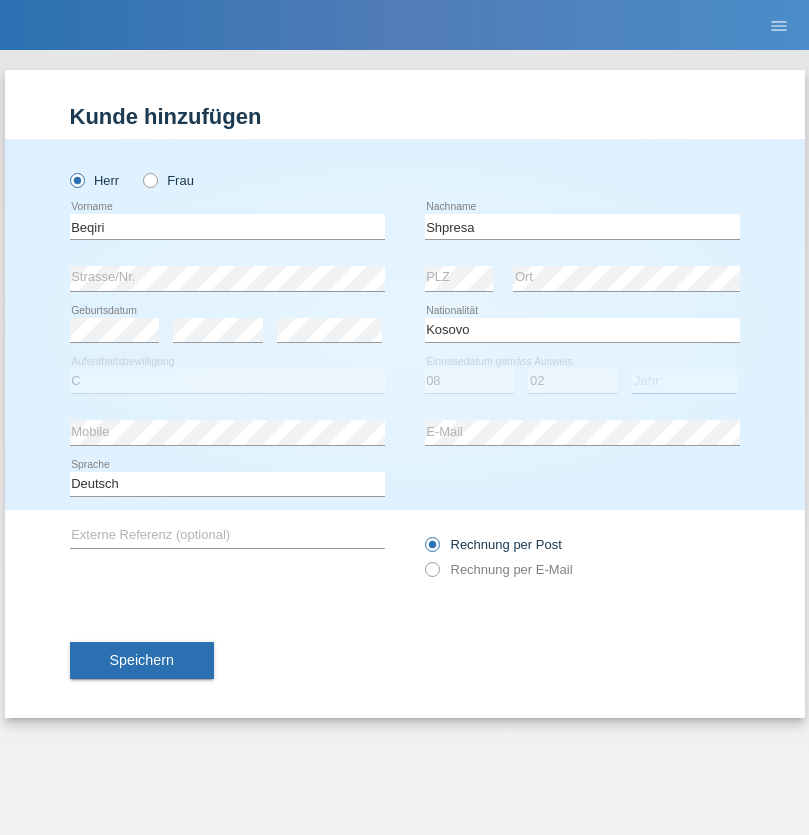 select on "1979" 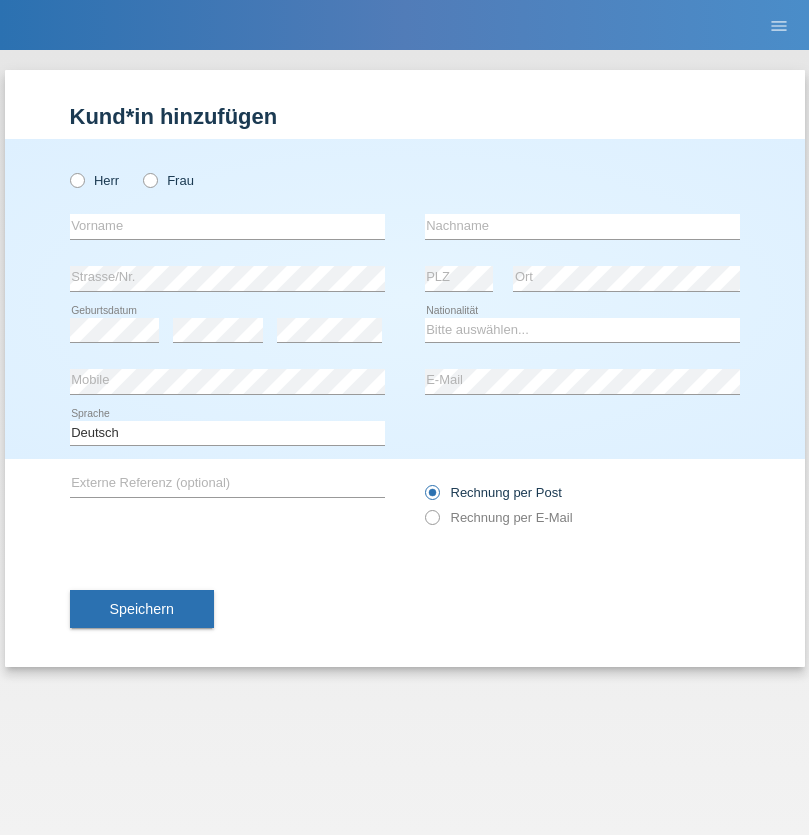 scroll, scrollTop: 0, scrollLeft: 0, axis: both 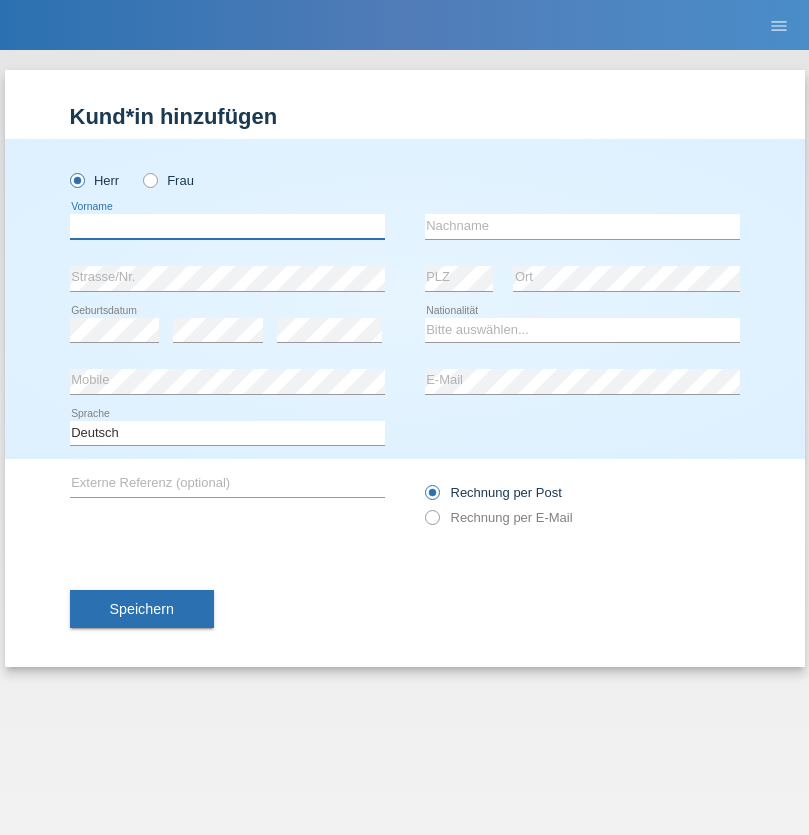 click at bounding box center (227, 226) 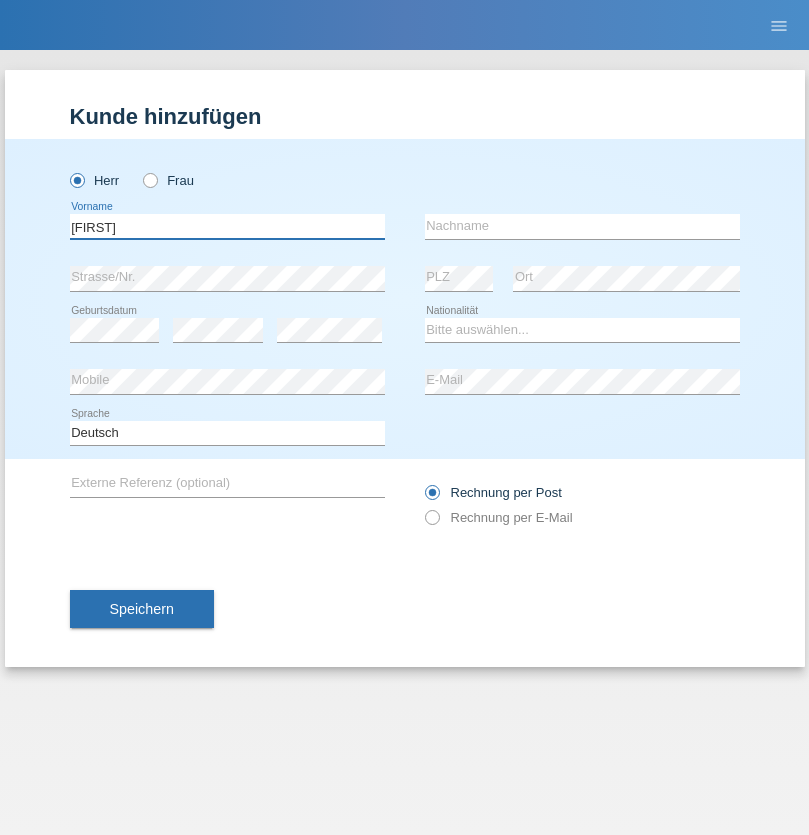 type on "Timo" 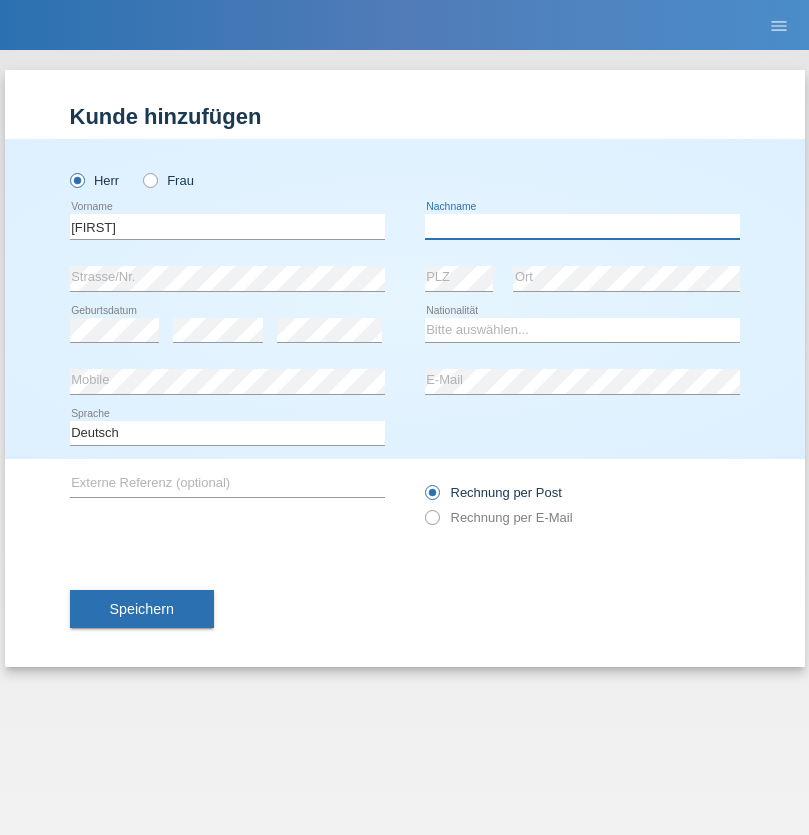 click at bounding box center [582, 226] 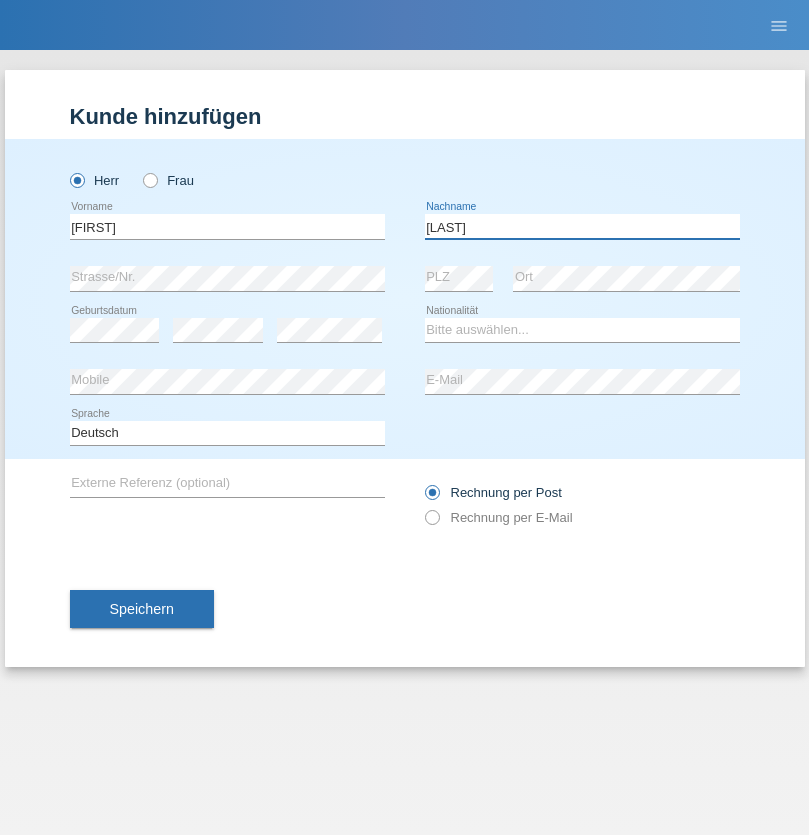 type on "Ledermann" 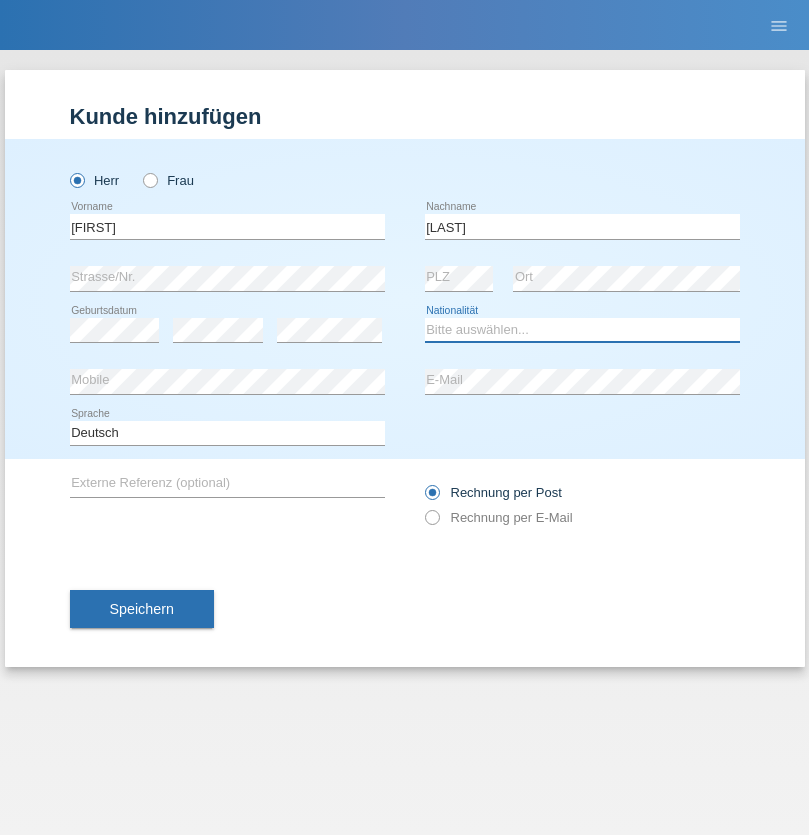 select on "CH" 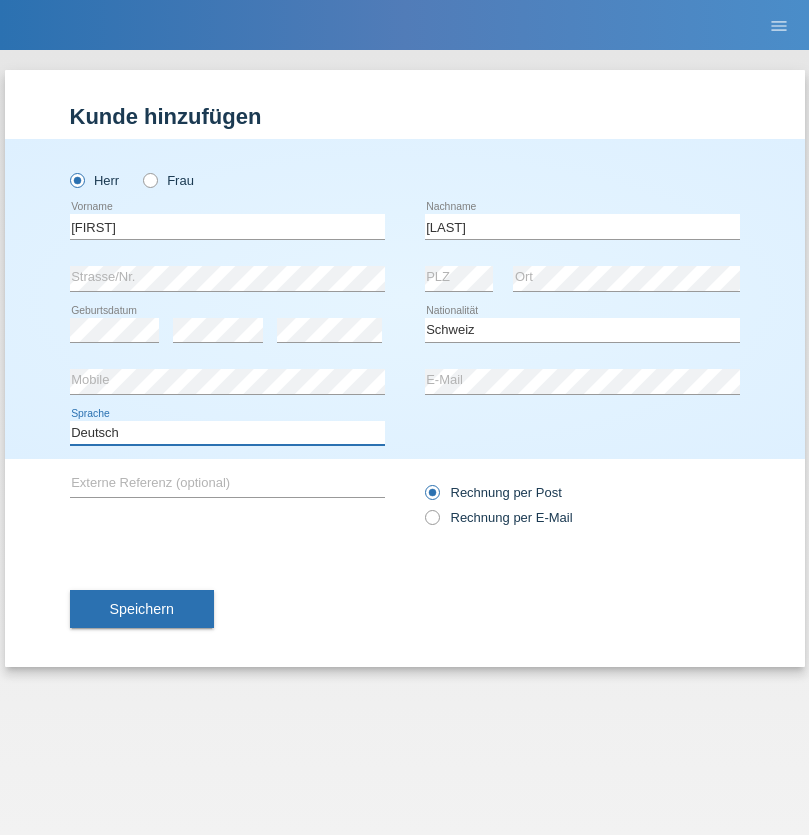 select on "en" 